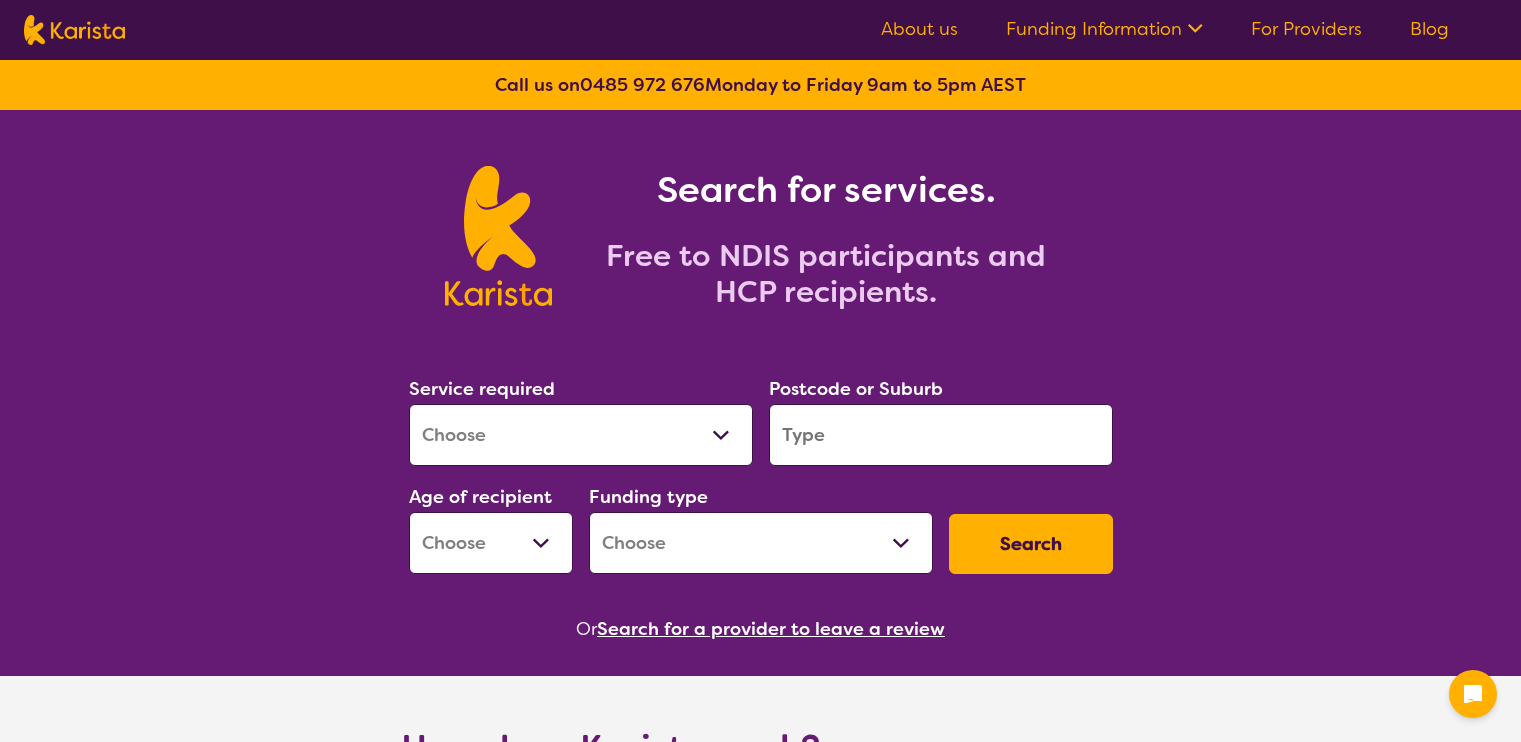 scroll, scrollTop: 0, scrollLeft: 0, axis: both 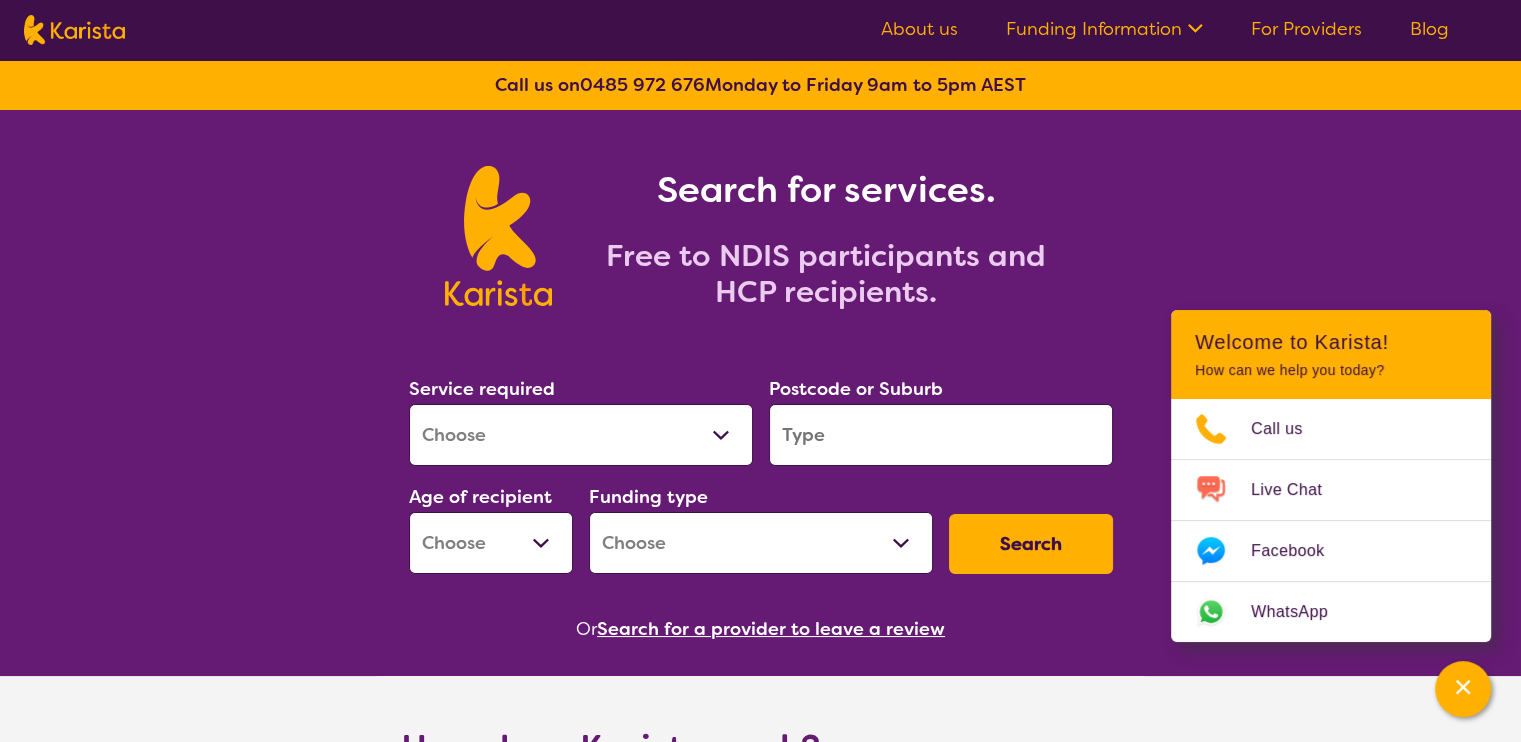 click on "Allied Health Assistant Assessment (ADHD or Autism) Behaviour support Counselling Dietitian Domestic and home help Employment Support Exercise physiology Home Care Package Provider Key Worker NDIS Plan management NDIS Support Coordination Nursing services Occupational therapy Personal care Physiotherapy Podiatry Psychology Psychosocial Recovery Coach Respite Speech therapy Support worker Supported accommodation" at bounding box center [581, 435] 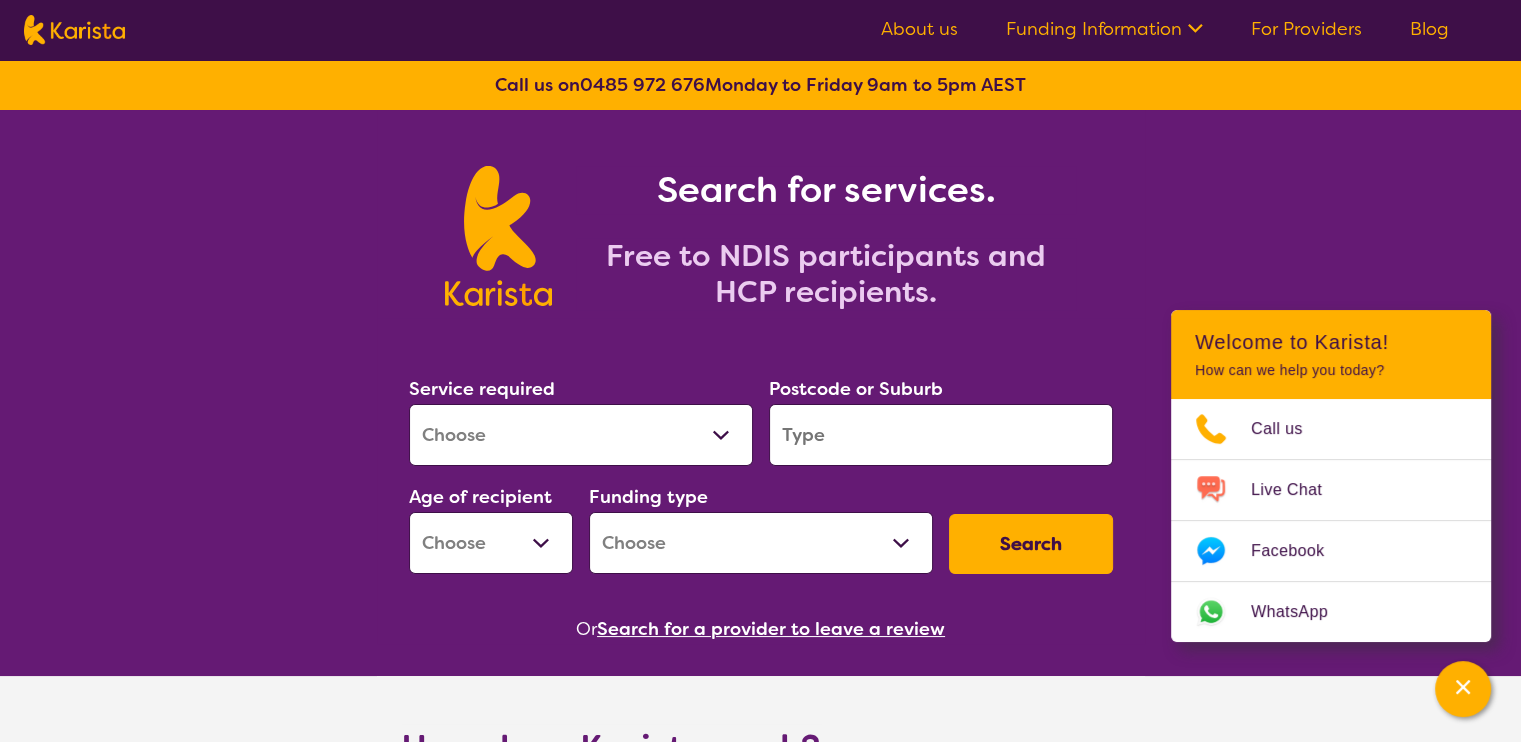 select on "Behaviour support" 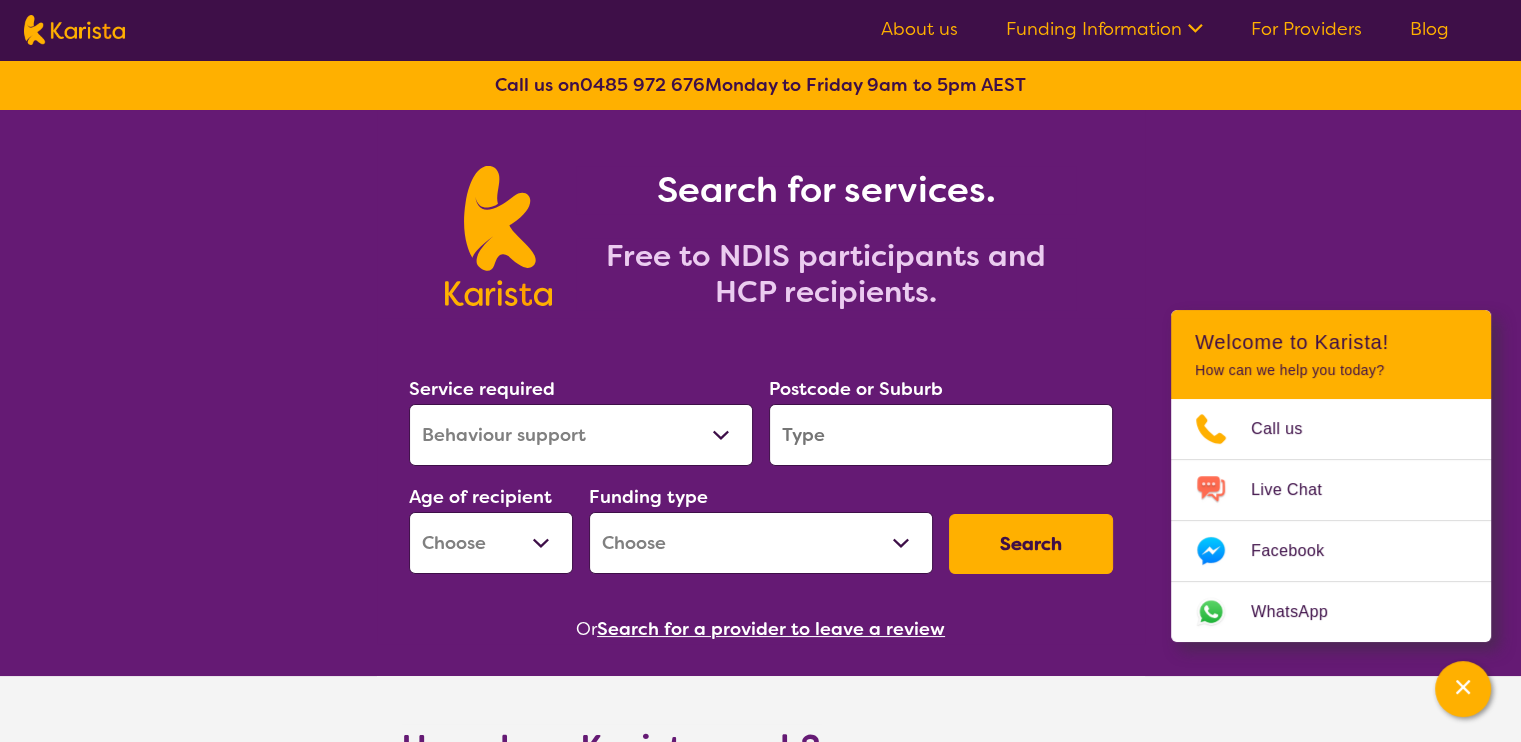 click on "Allied Health Assistant Assessment (ADHD or Autism) Behaviour support Counselling Dietitian Domestic and home help Employment Support Exercise physiology Home Care Package Provider Key Worker NDIS Plan management NDIS Support Coordination Nursing services Occupational therapy Personal care Physiotherapy Podiatry Psychology Psychosocial Recovery Coach Respite Speech therapy Support worker Supported accommodation" at bounding box center (581, 435) 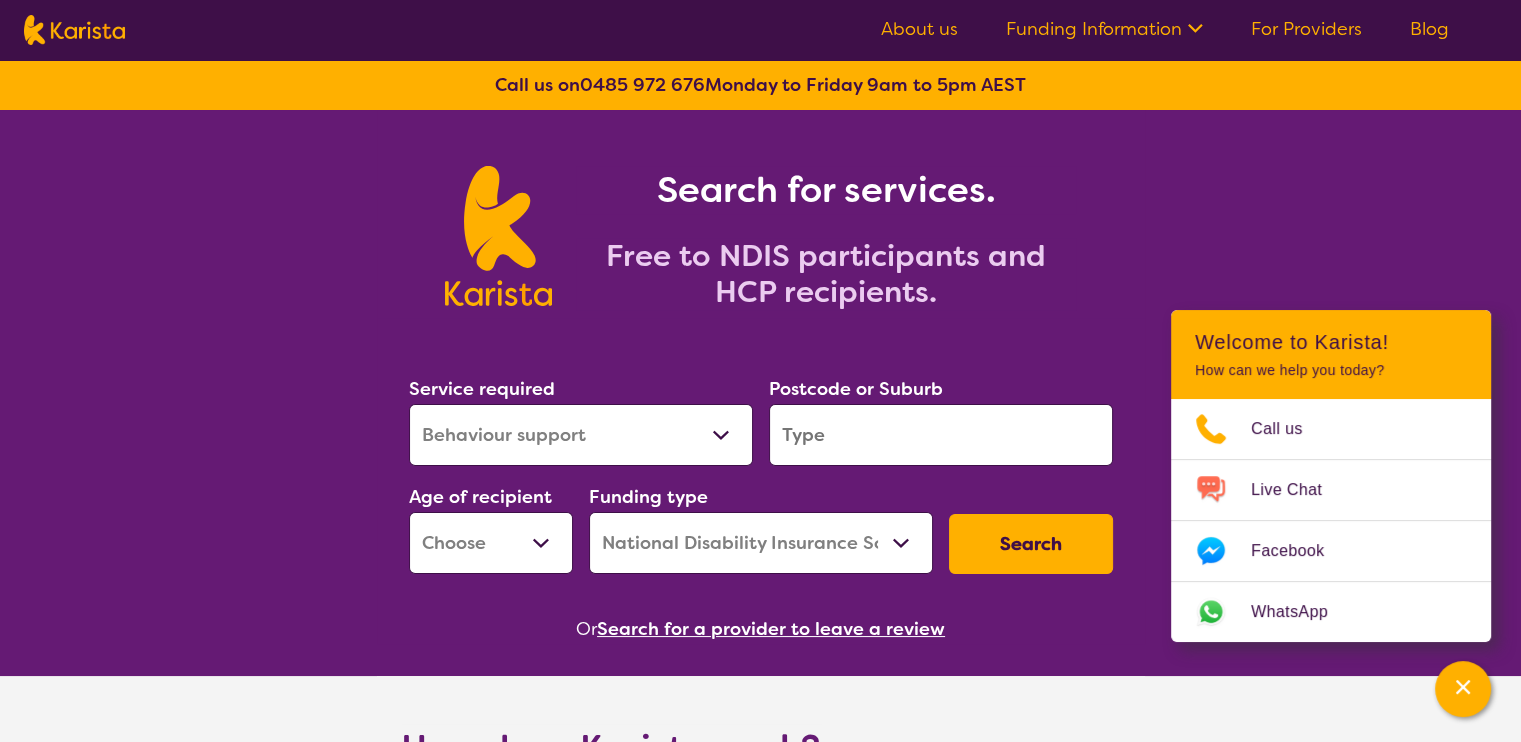 click at bounding box center (941, 435) 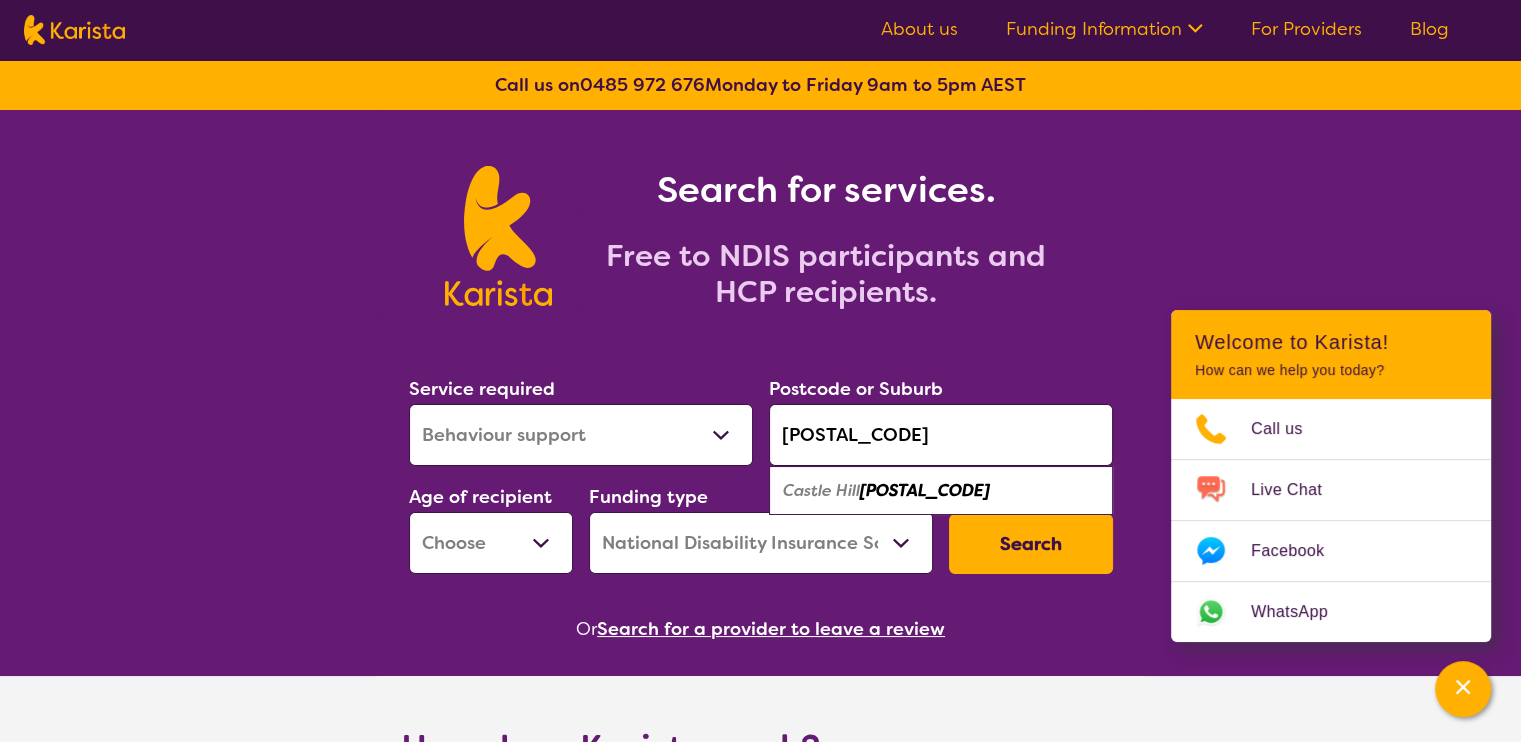 type on "[POSTAL_CODE]" 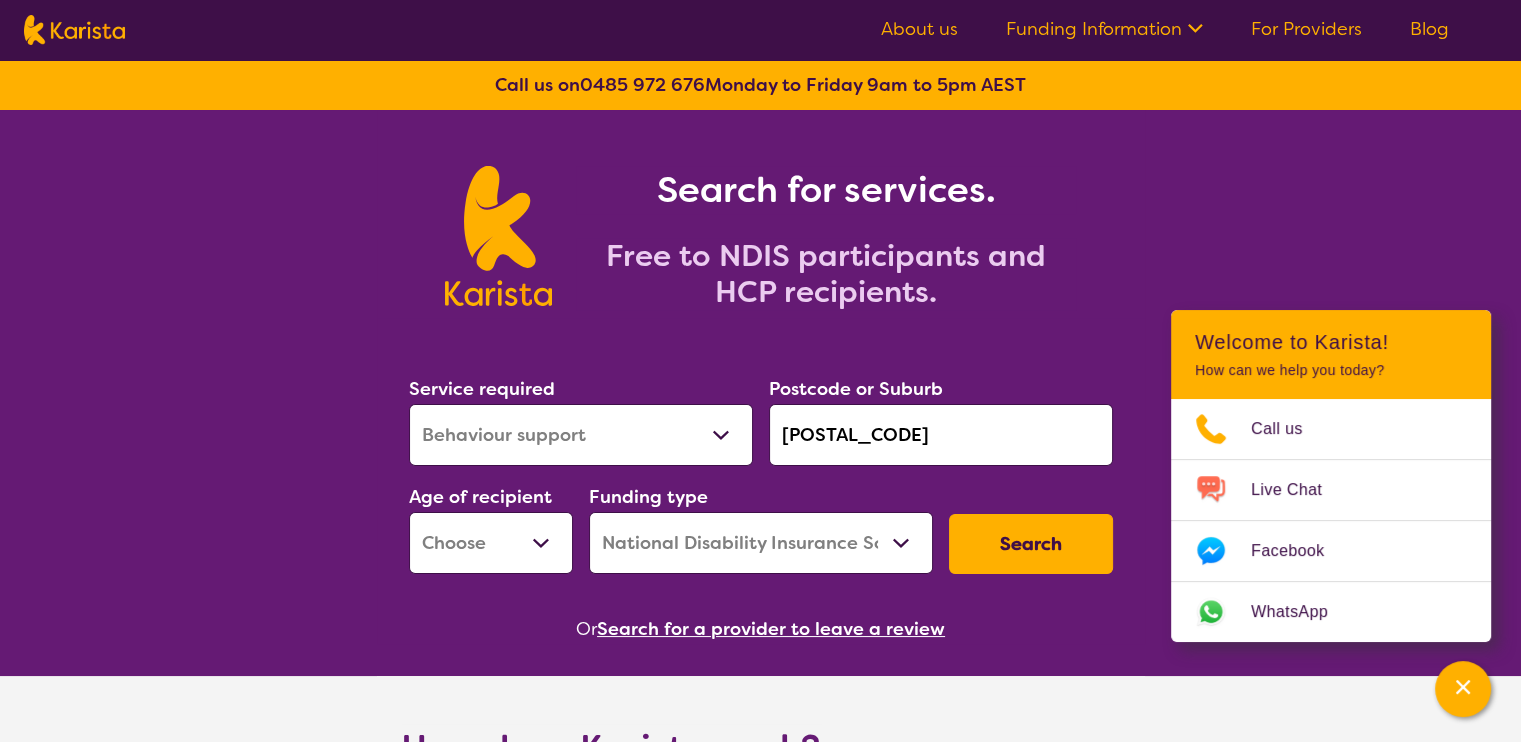 click on "Early Childhood - 0 to 9 Child - 10 to 11 Adolescent - 12 to 17 Adult - 18 to 64 Aged - 65+" at bounding box center [491, 543] 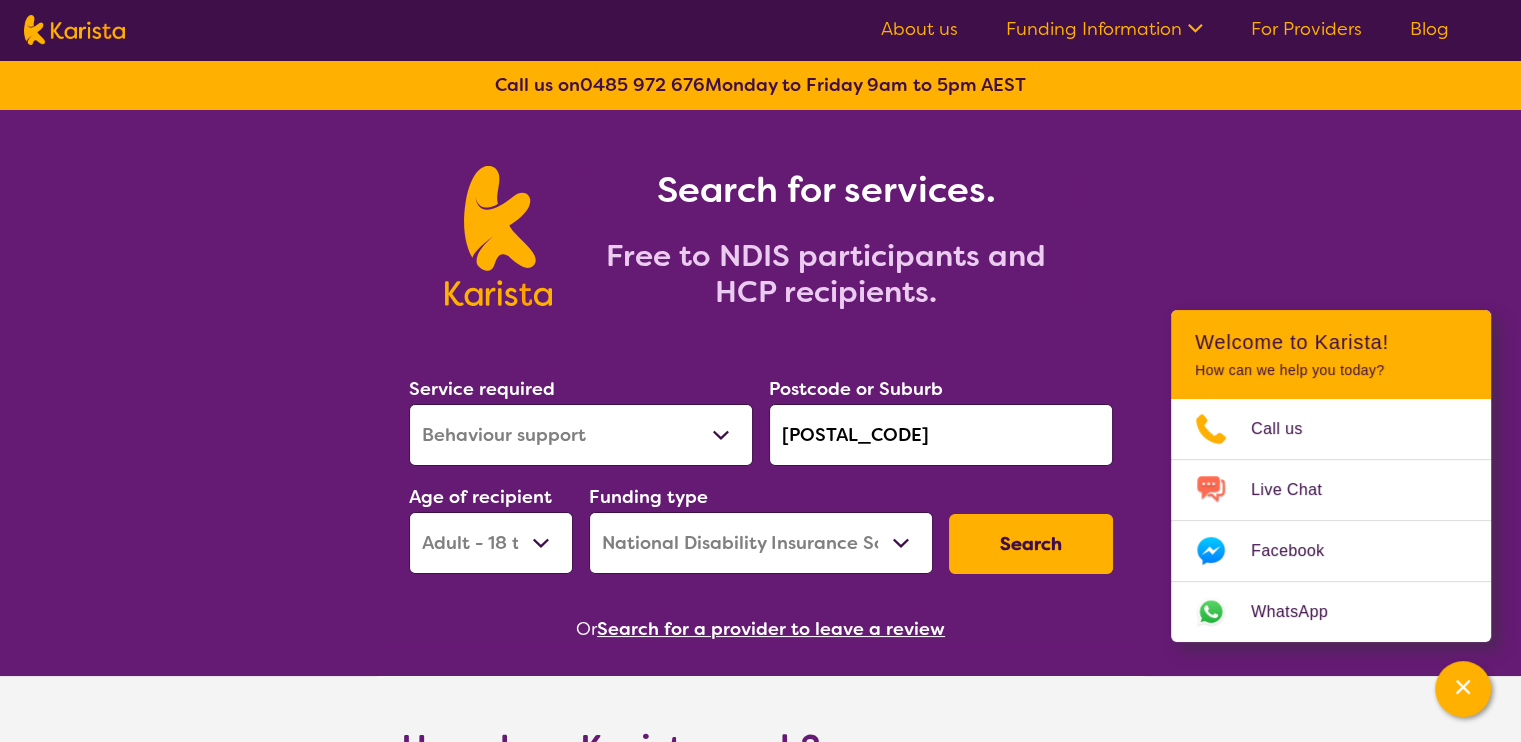 click on "Early Childhood - 0 to 9 Child - 10 to 11 Adolescent - 12 to 17 Adult - 18 to 64 Aged - 65+" at bounding box center [491, 543] 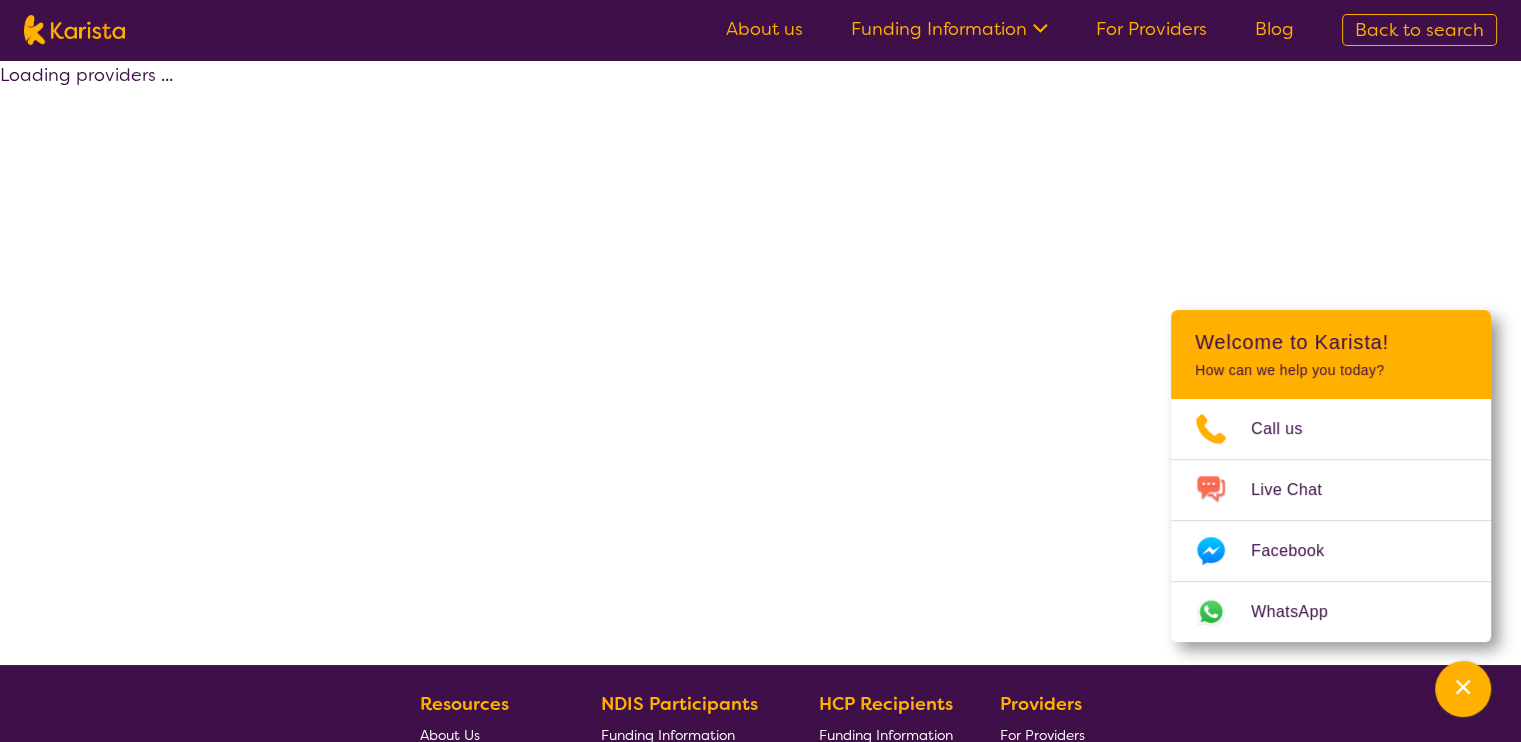 select on "by_score" 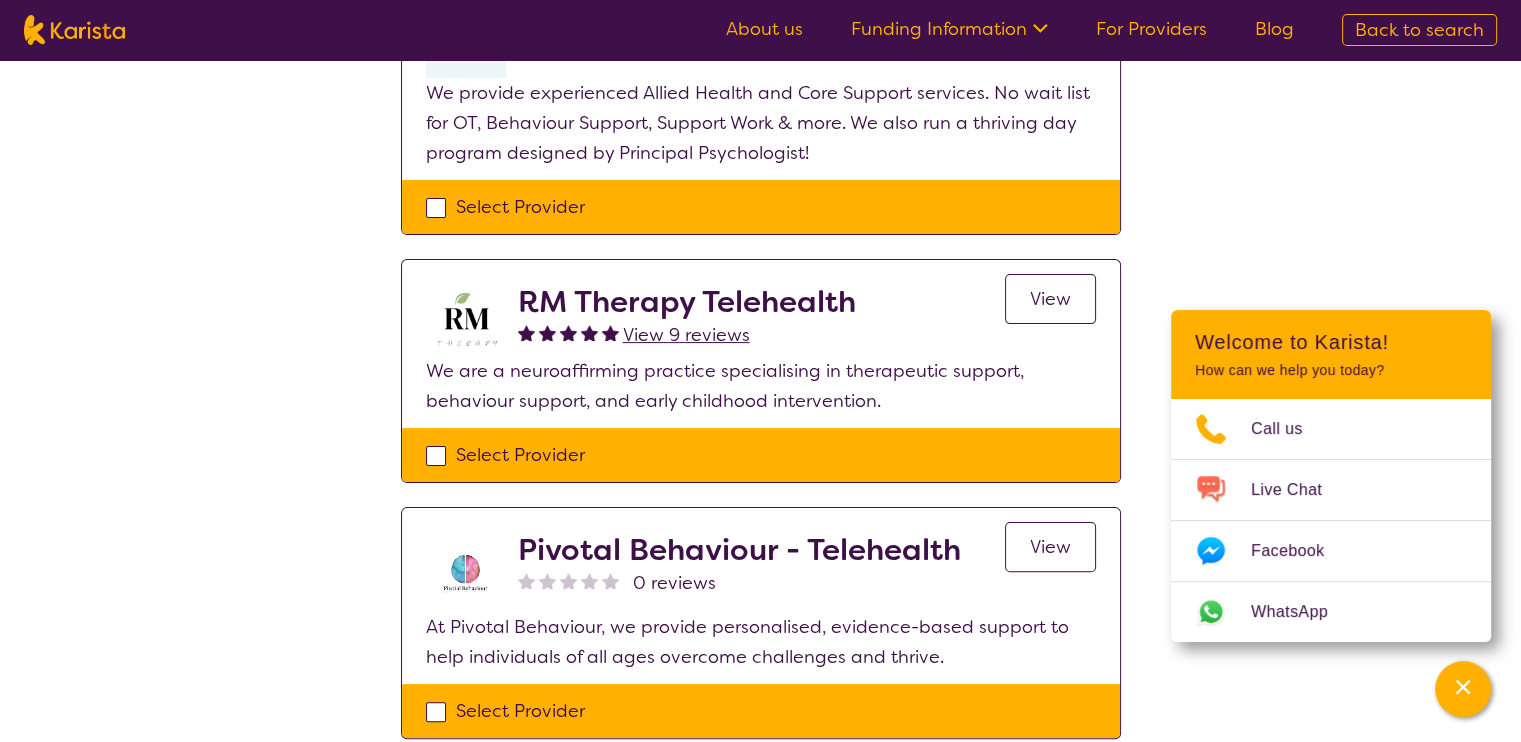 scroll, scrollTop: 625, scrollLeft: 0, axis: vertical 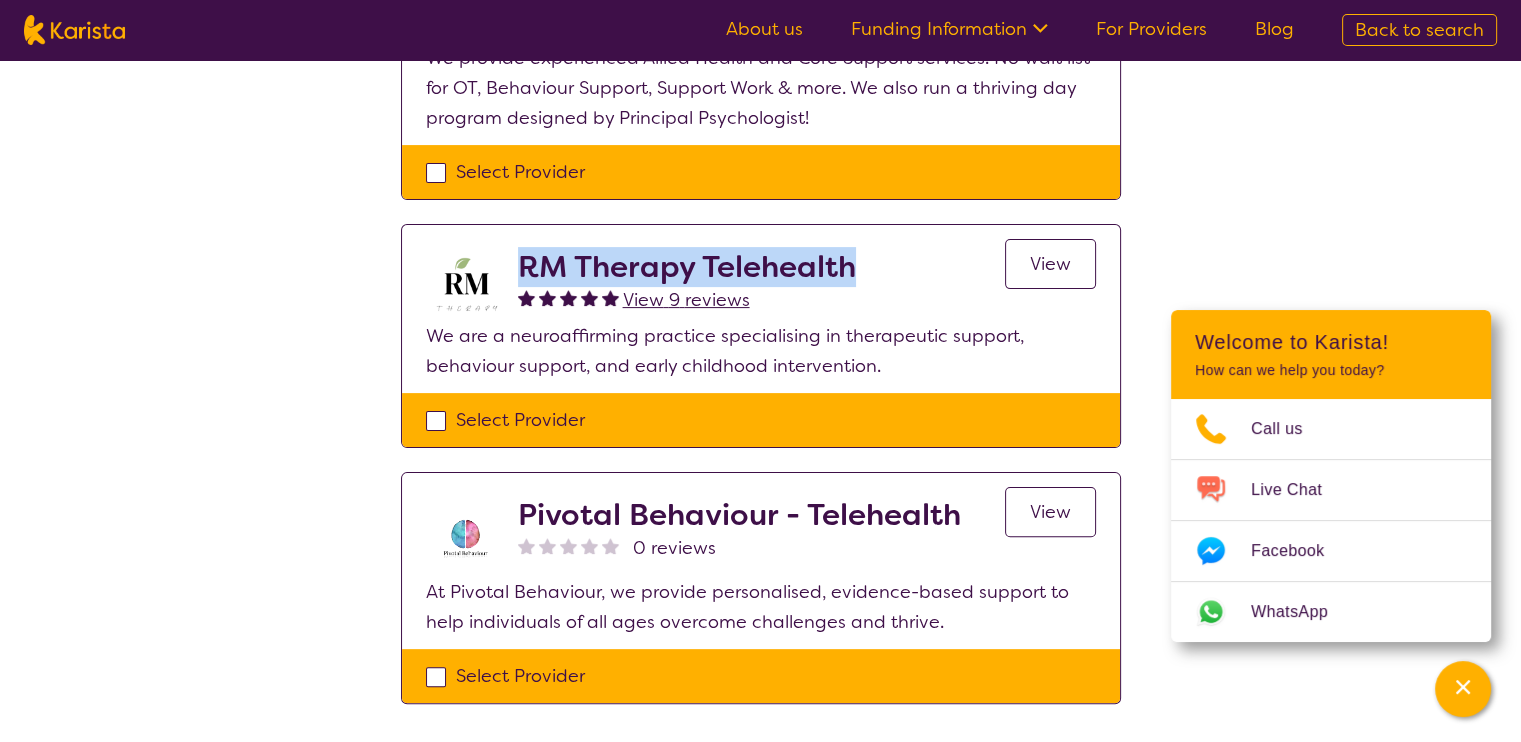 drag, startPoint x: 866, startPoint y: 260, endPoint x: 518, endPoint y: 261, distance: 348.00143 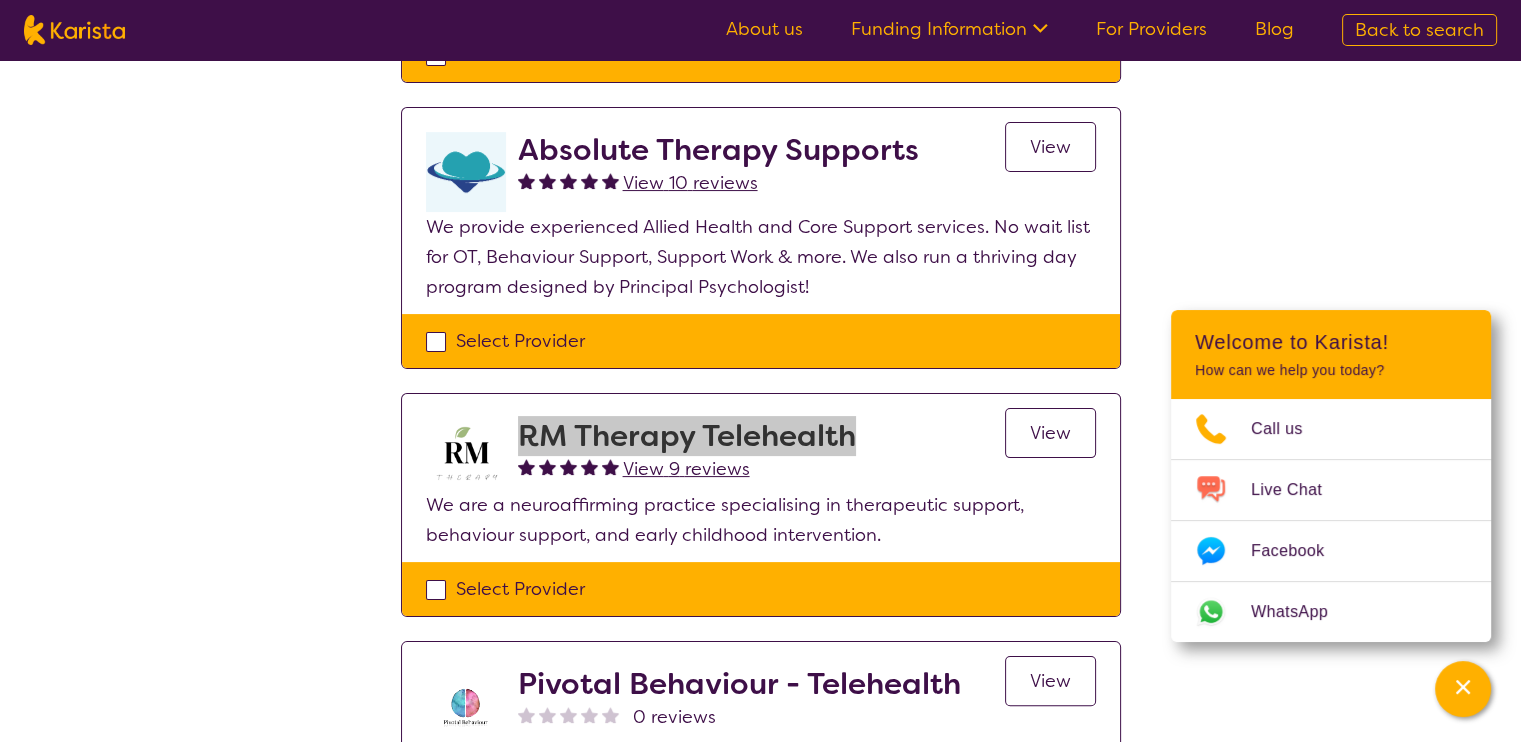 scroll, scrollTop: 375, scrollLeft: 0, axis: vertical 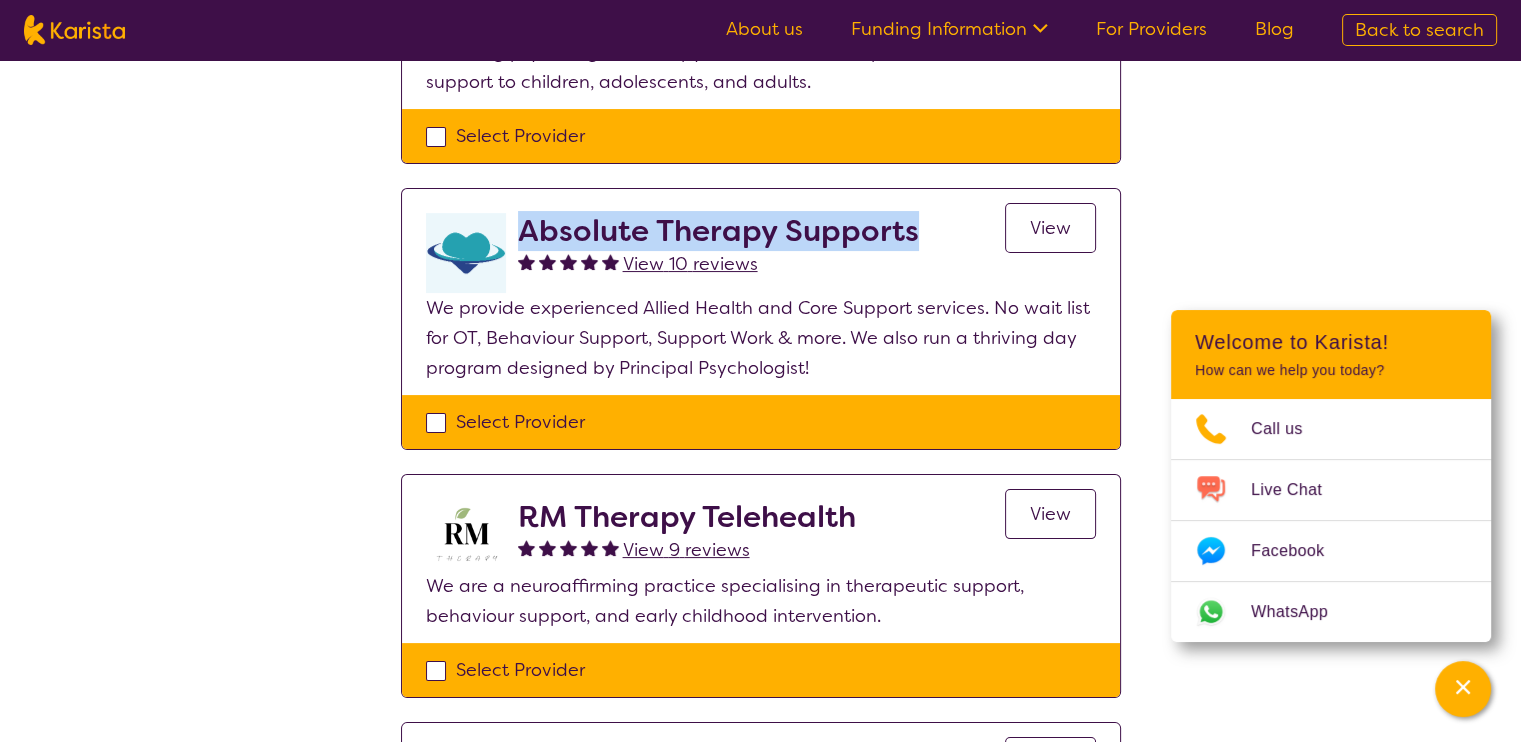 drag, startPoint x: 919, startPoint y: 223, endPoint x: 521, endPoint y: 236, distance: 398.21225 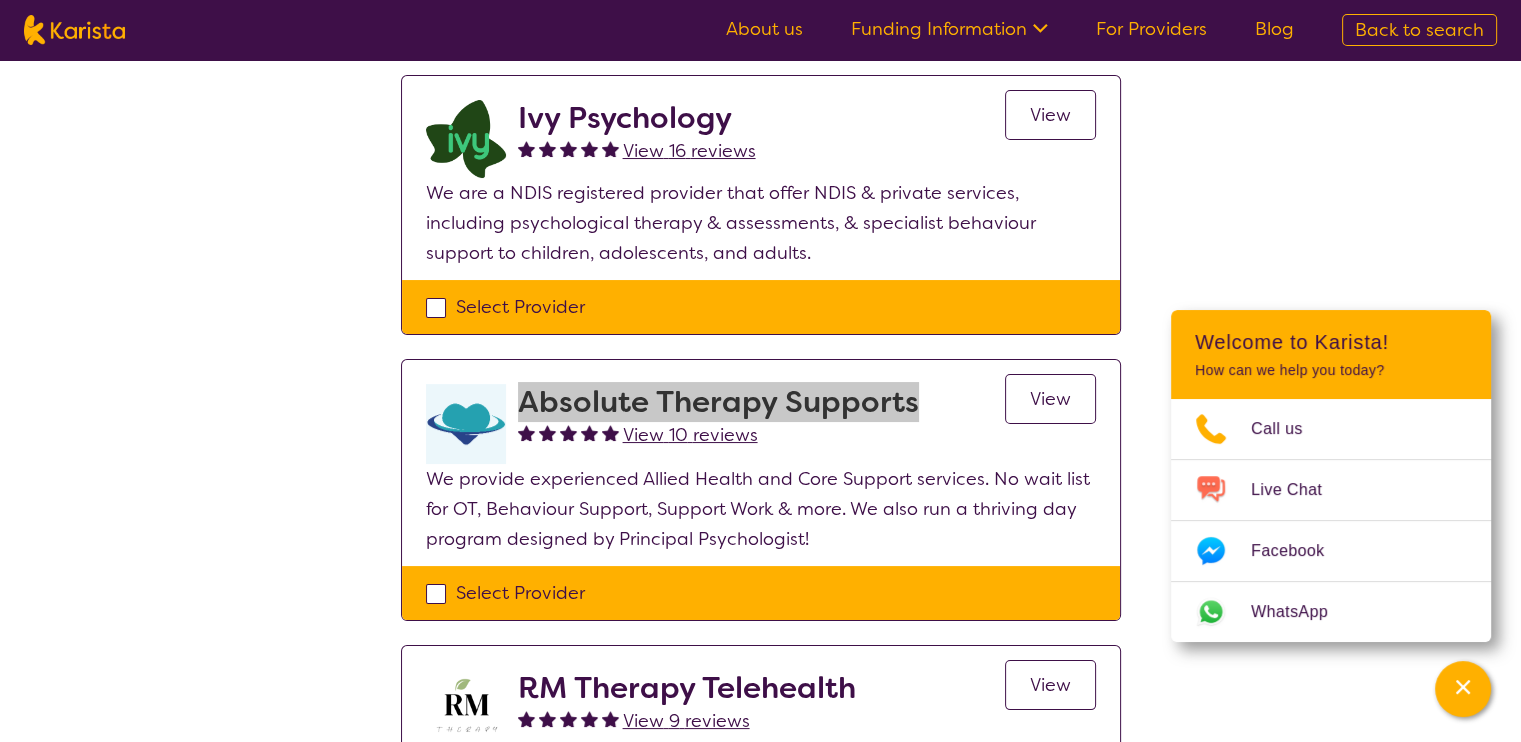 scroll, scrollTop: 0, scrollLeft: 0, axis: both 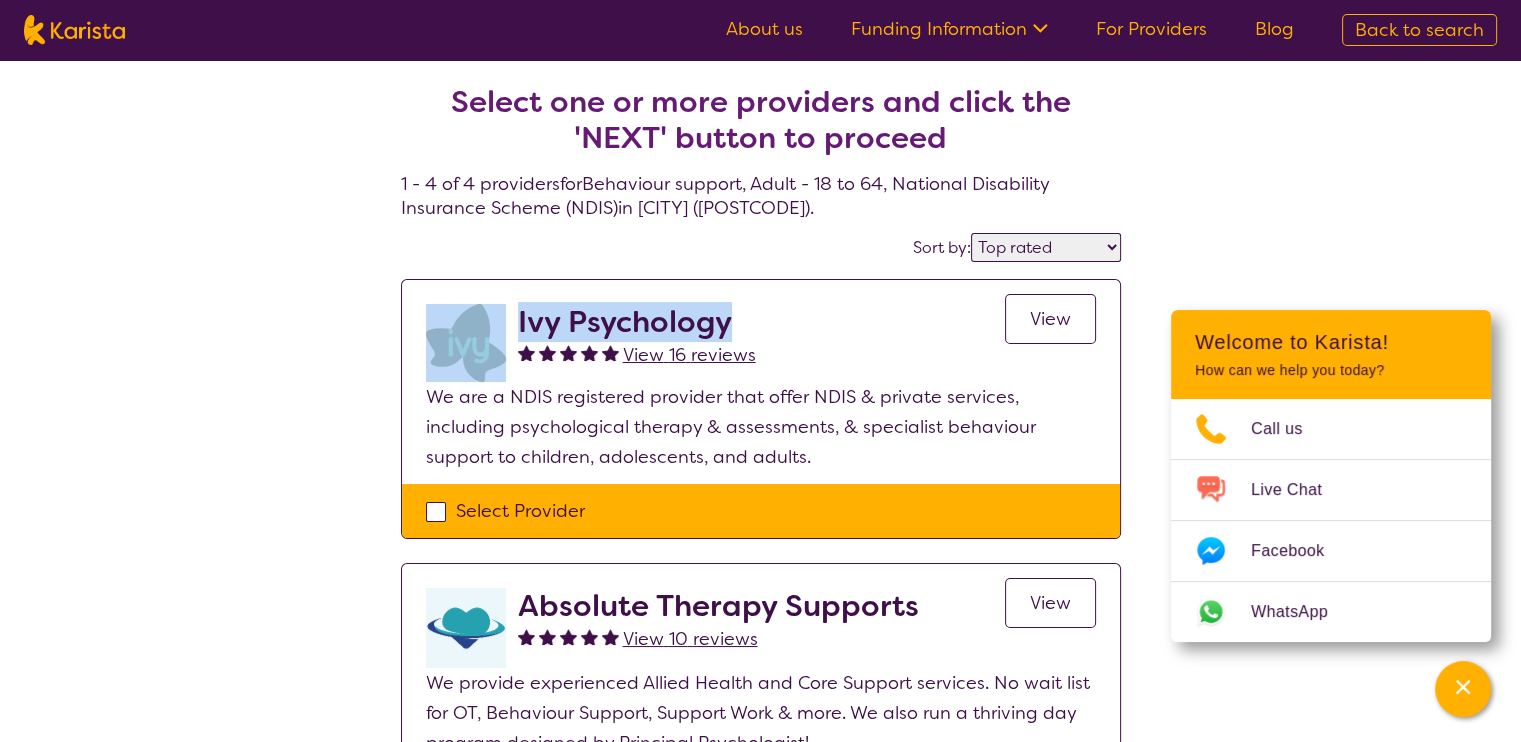 drag, startPoint x: 716, startPoint y: 316, endPoint x: 510, endPoint y: 335, distance: 206.87436 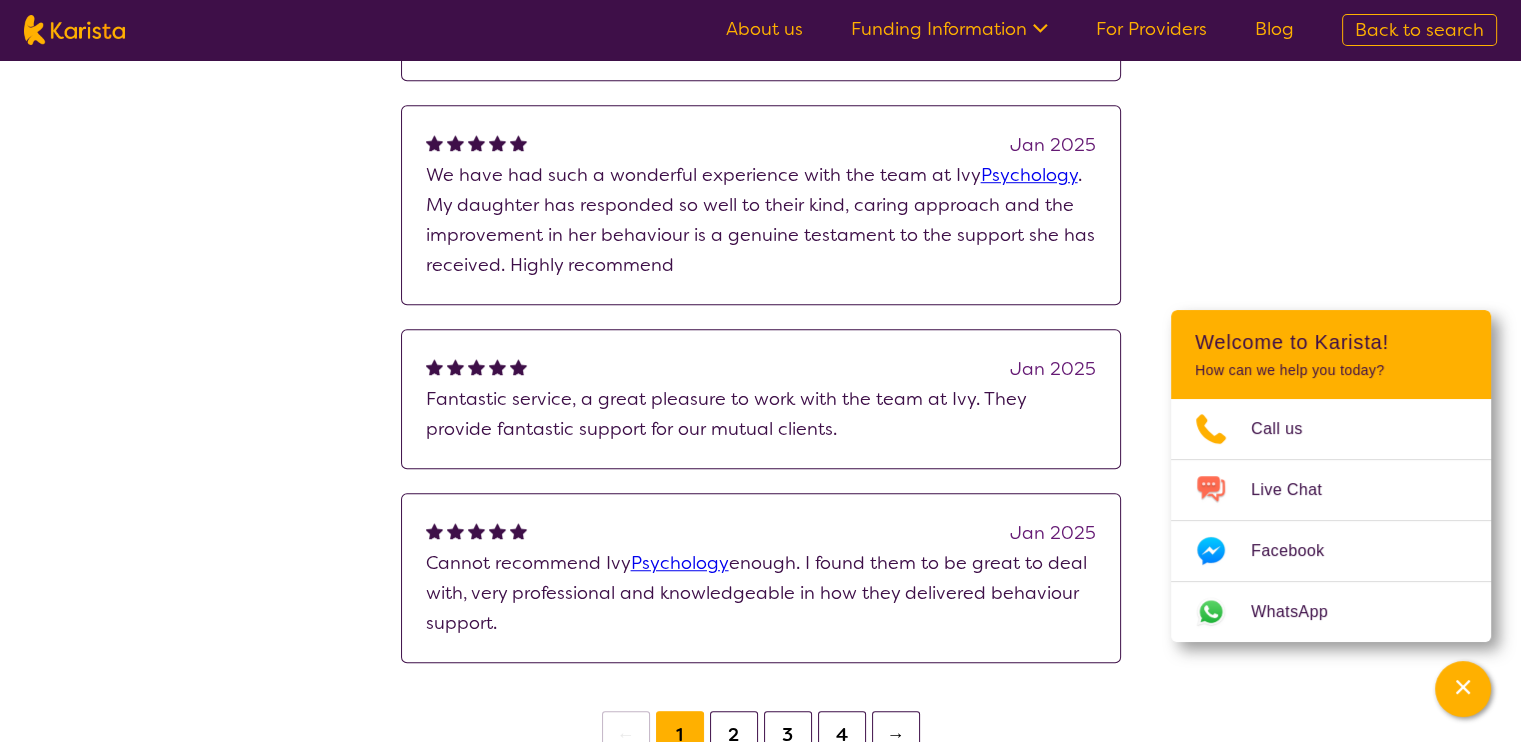 scroll, scrollTop: 1874, scrollLeft: 0, axis: vertical 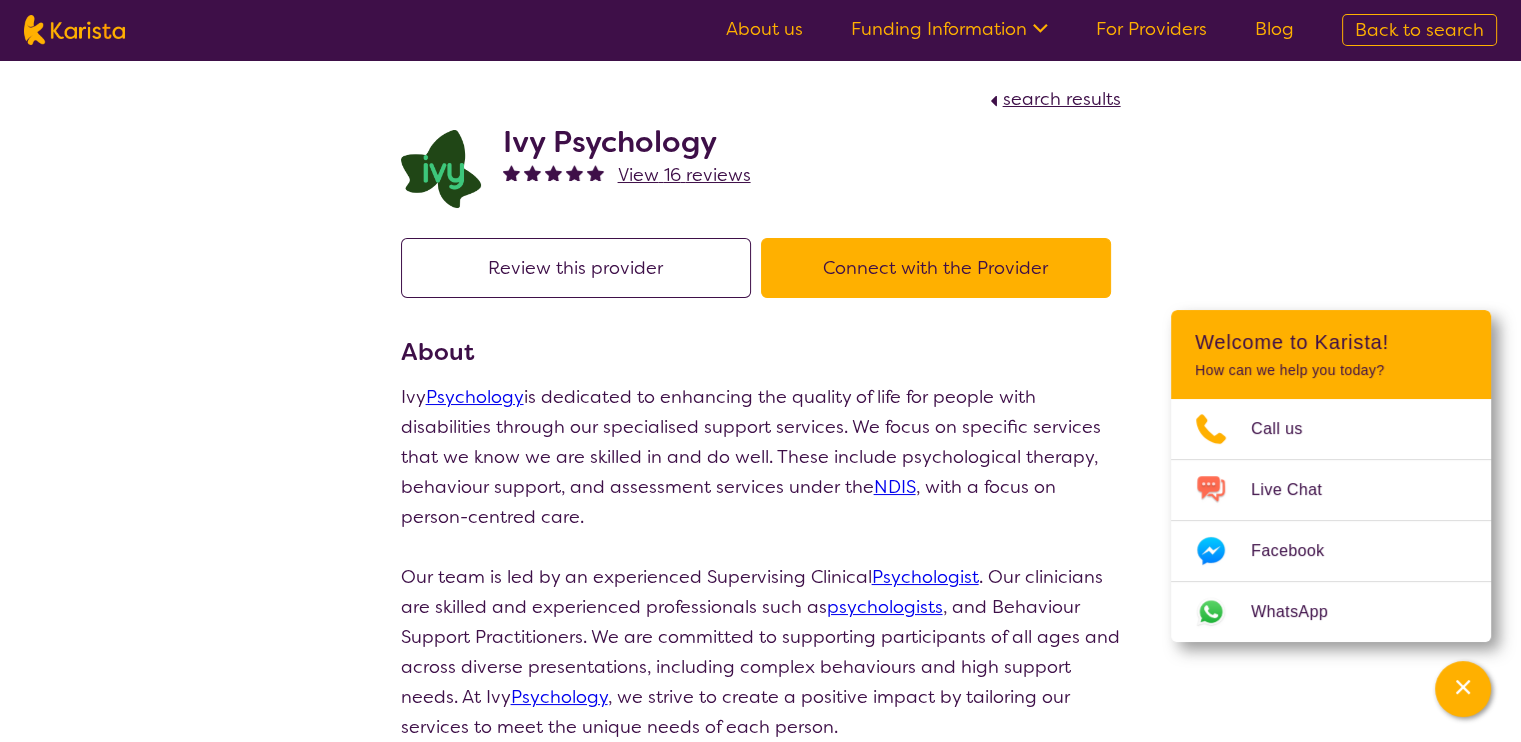 select on "by_score" 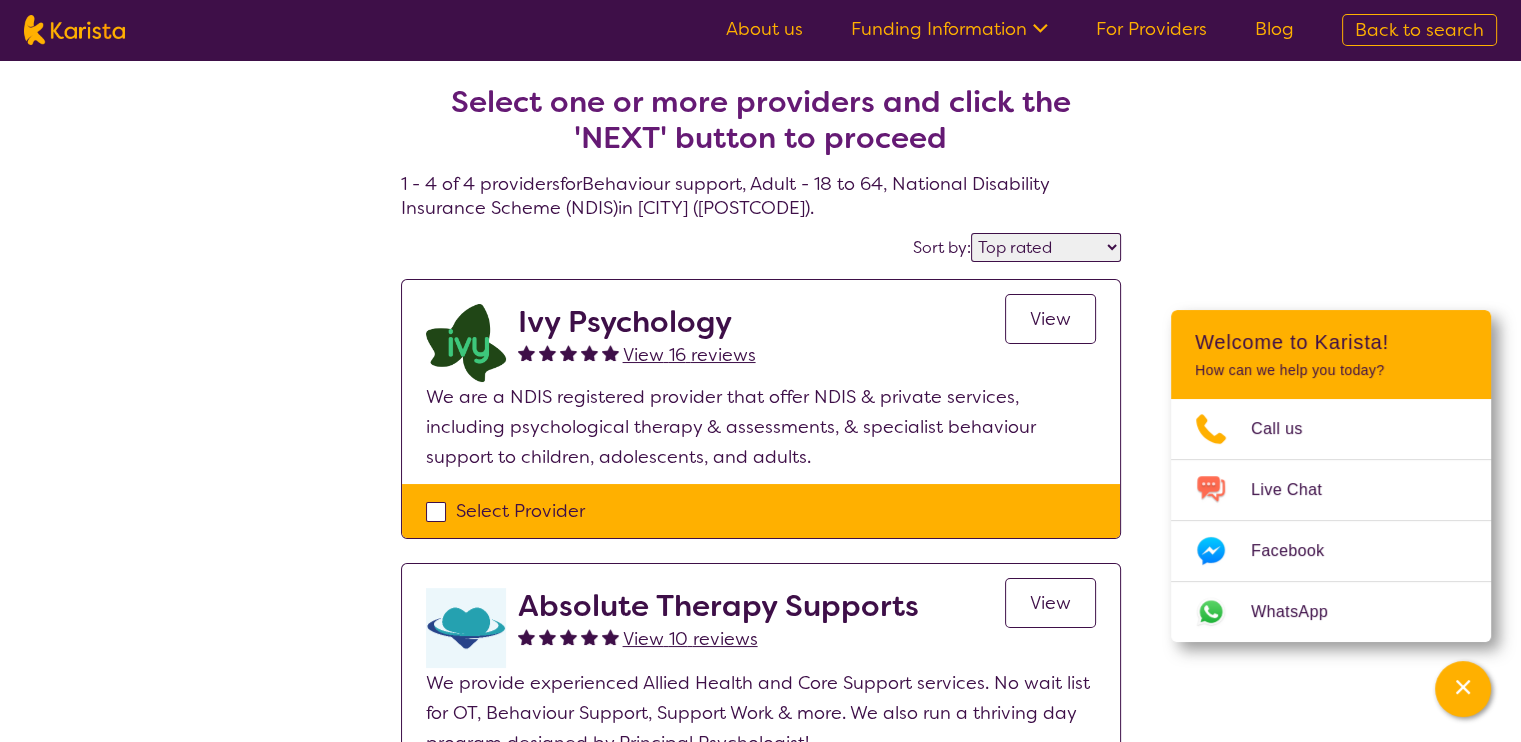 click on "Select Provider" at bounding box center [761, 511] 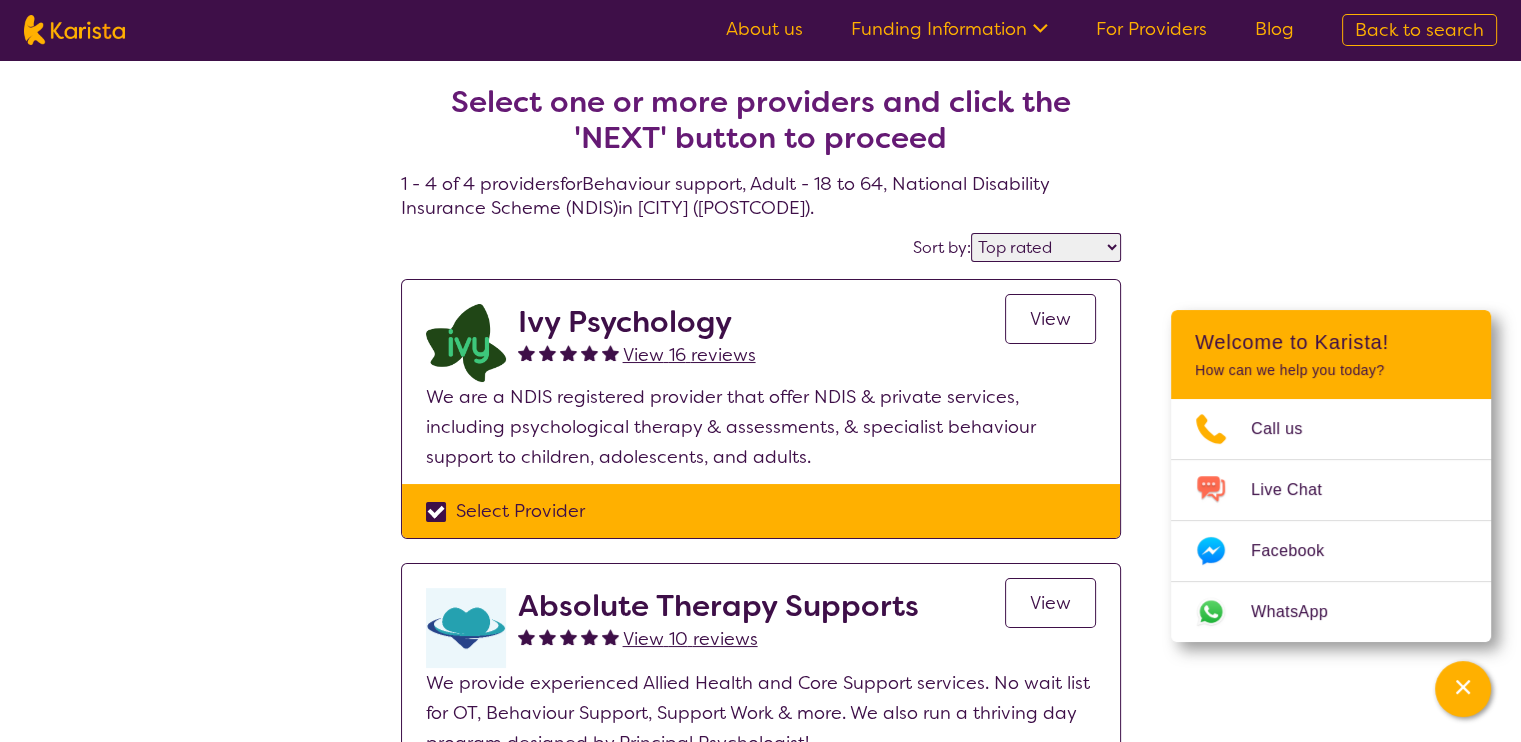 checkbox on "true" 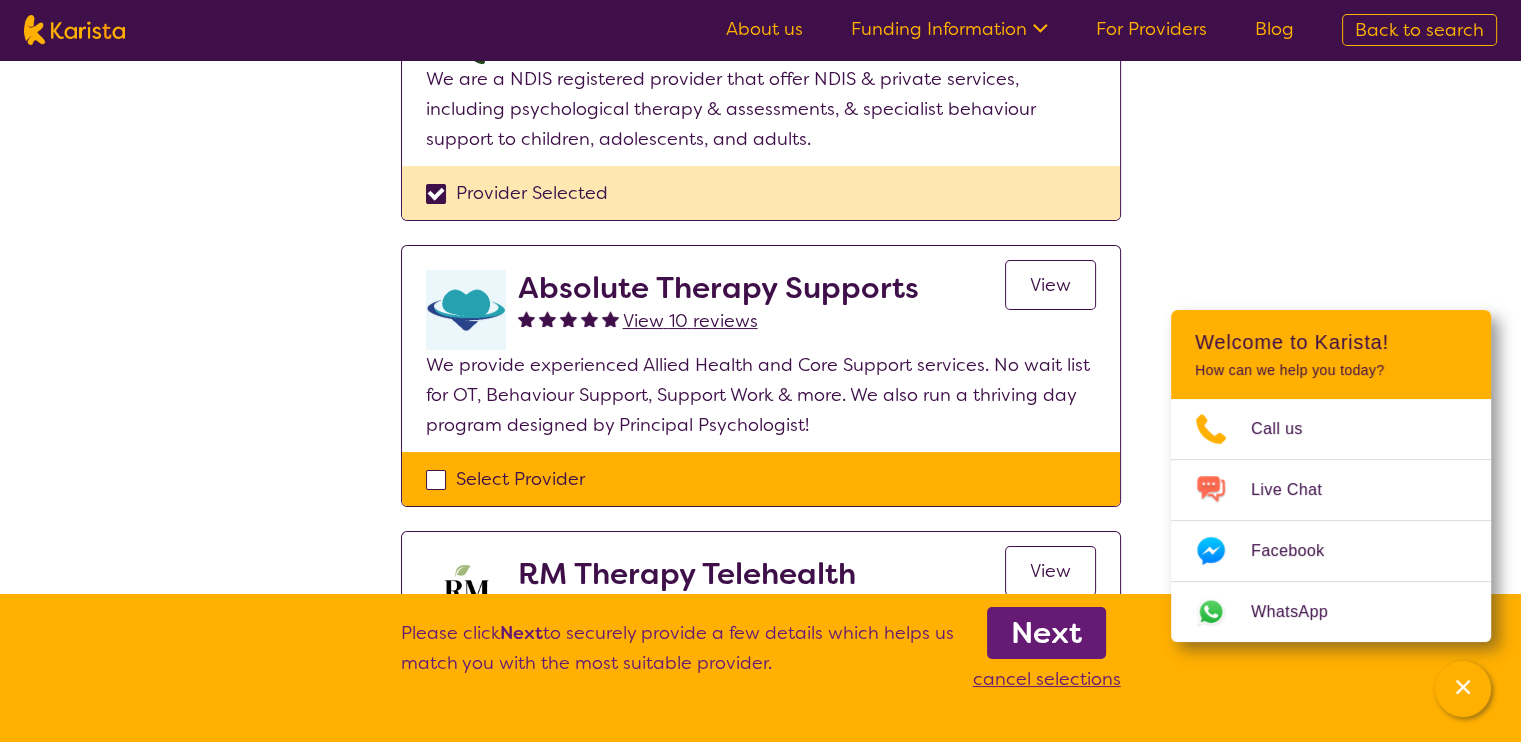 scroll, scrollTop: 375, scrollLeft: 0, axis: vertical 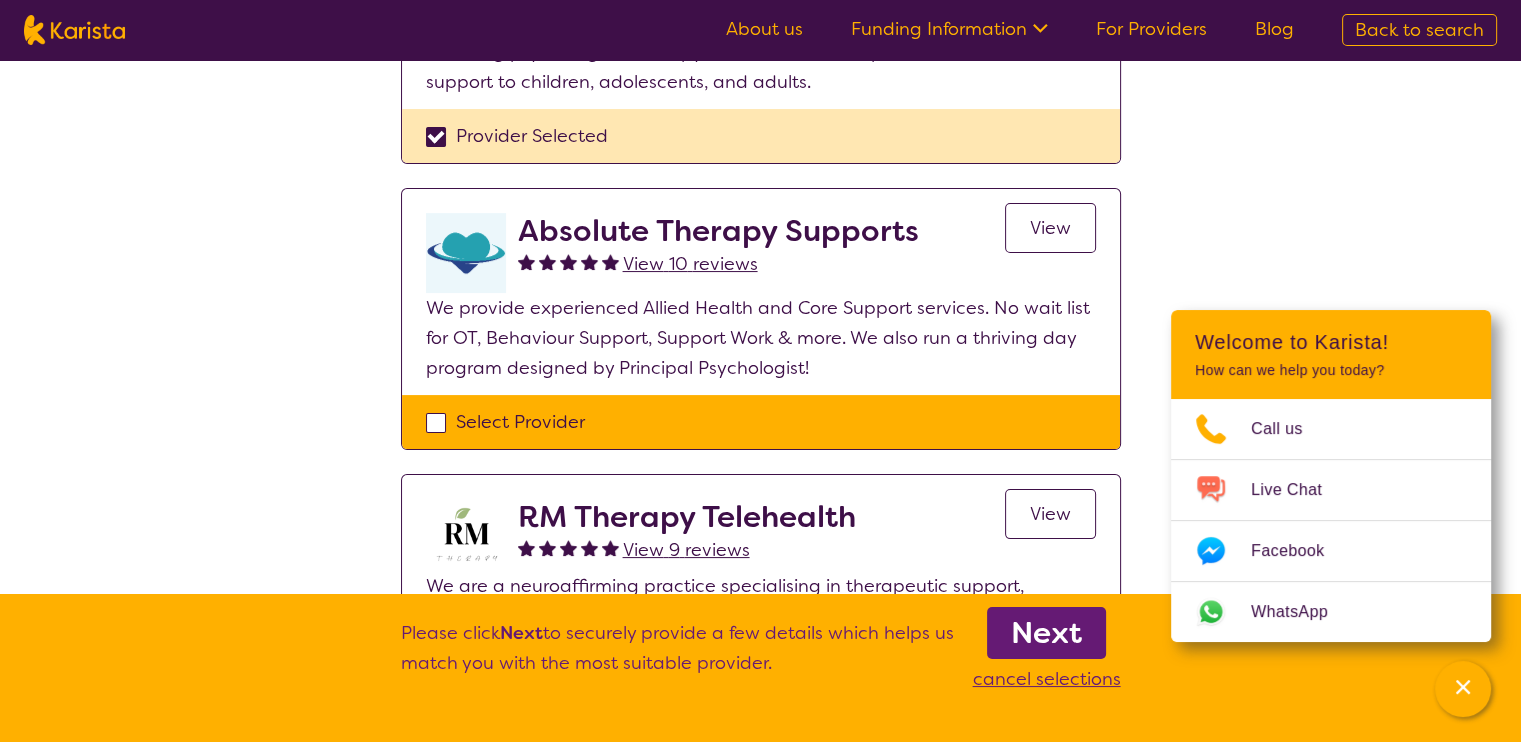 click on "Select Provider" at bounding box center [761, 422] 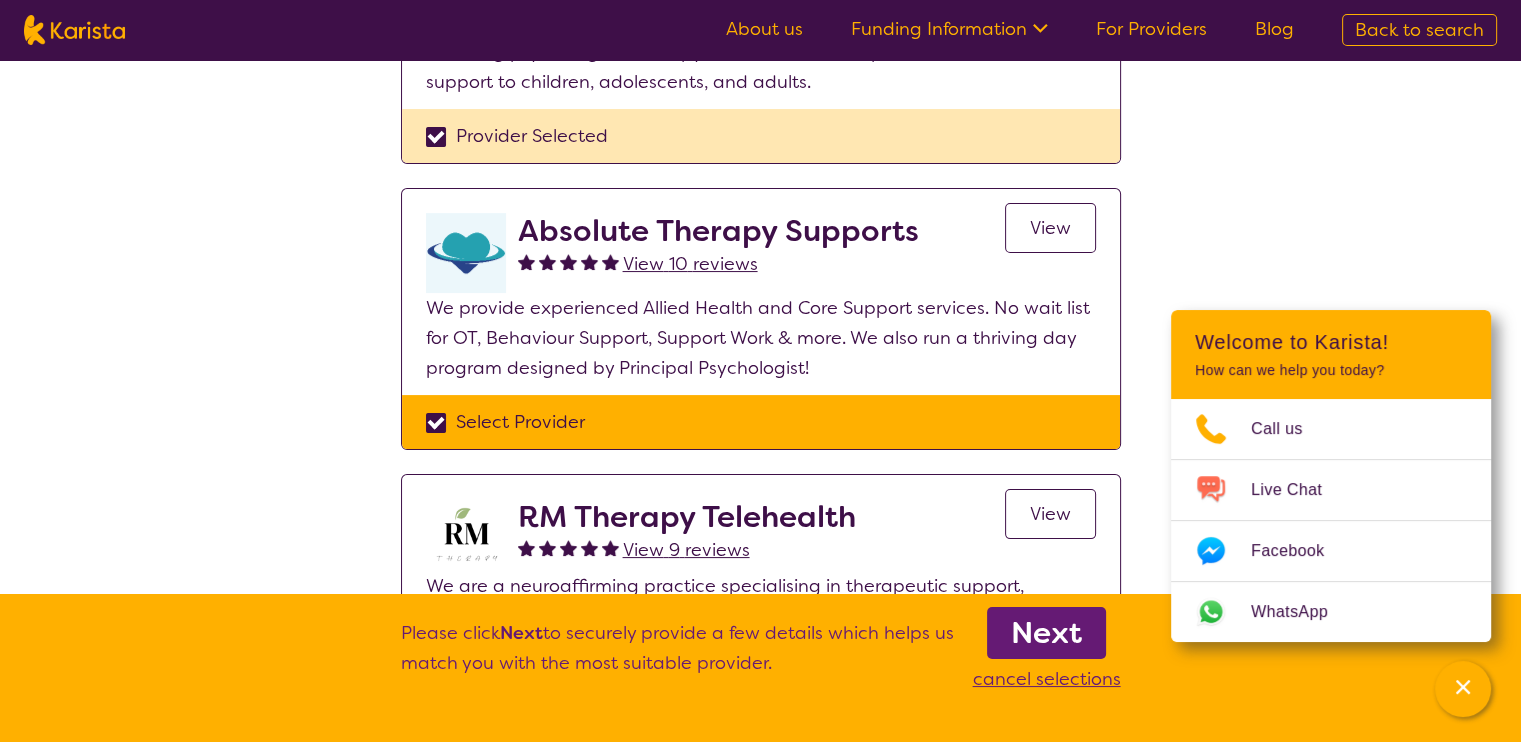 checkbox on "true" 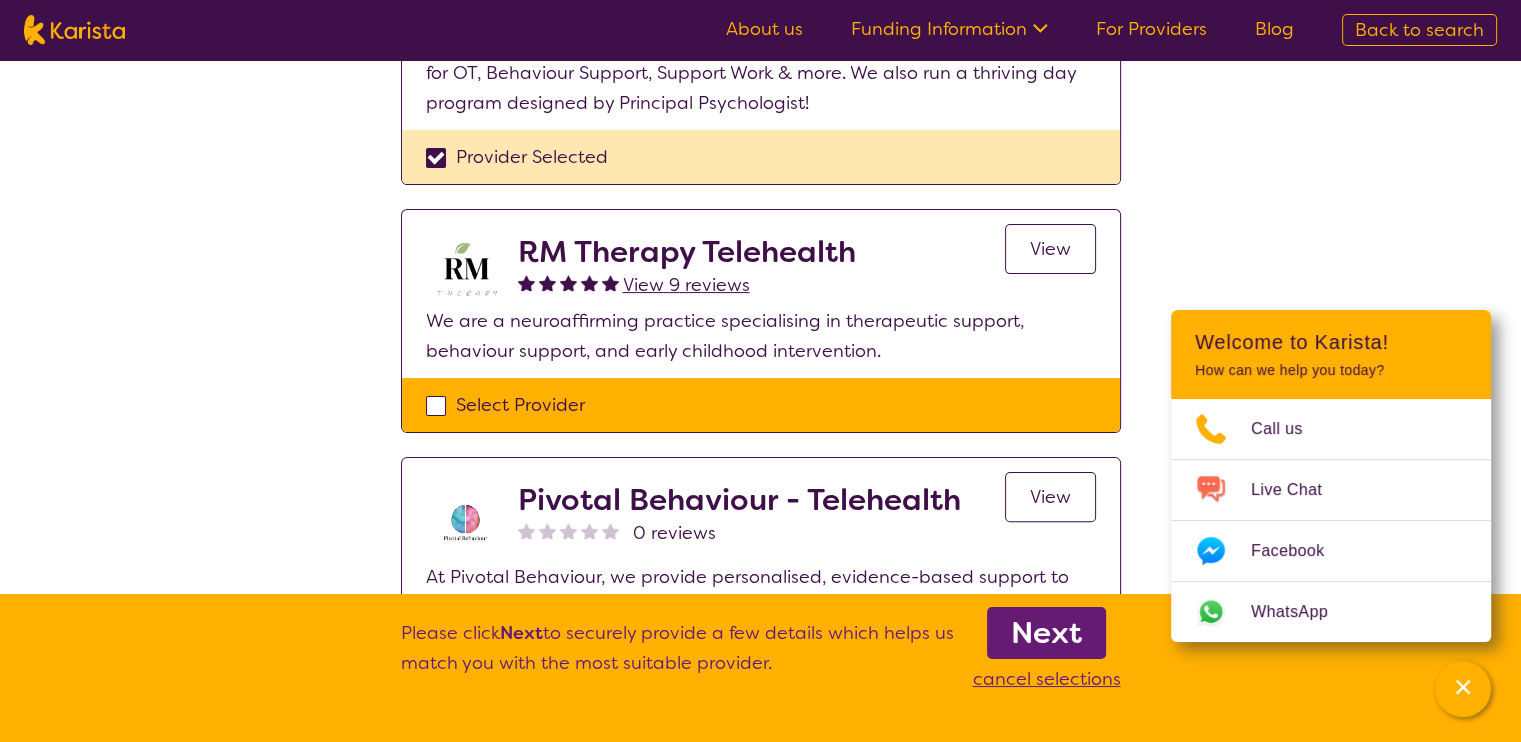scroll, scrollTop: 750, scrollLeft: 0, axis: vertical 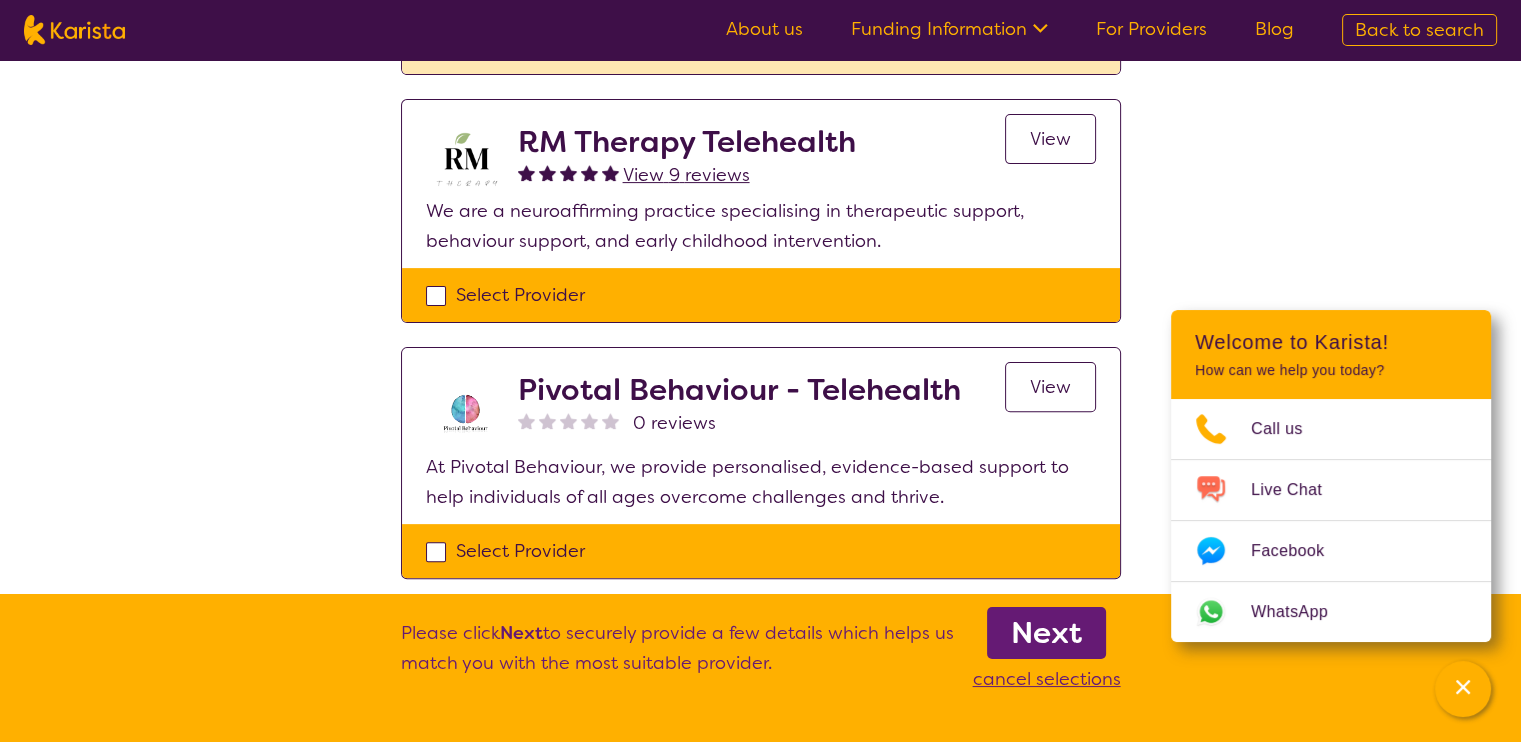 click on "Select Provider" at bounding box center [761, 295] 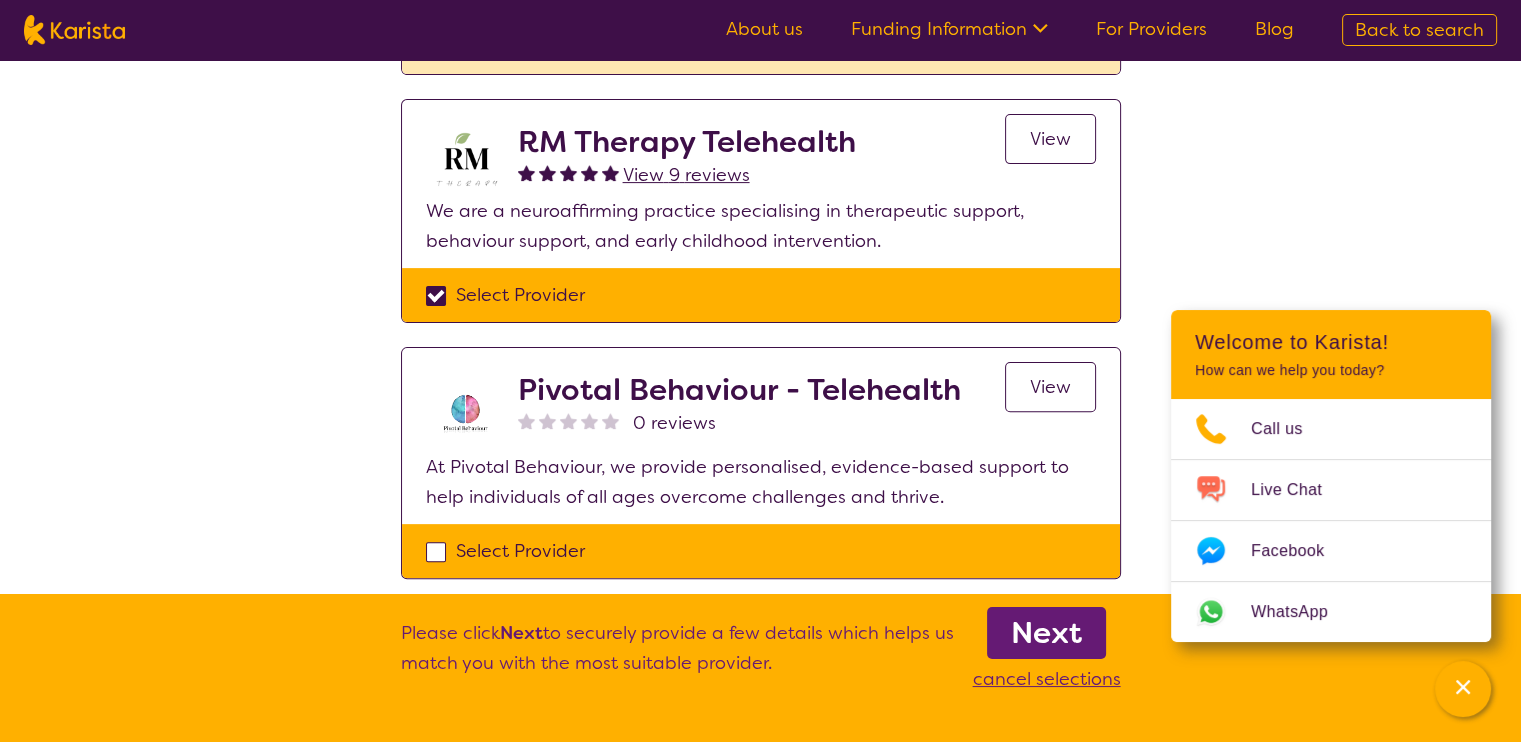 checkbox on "true" 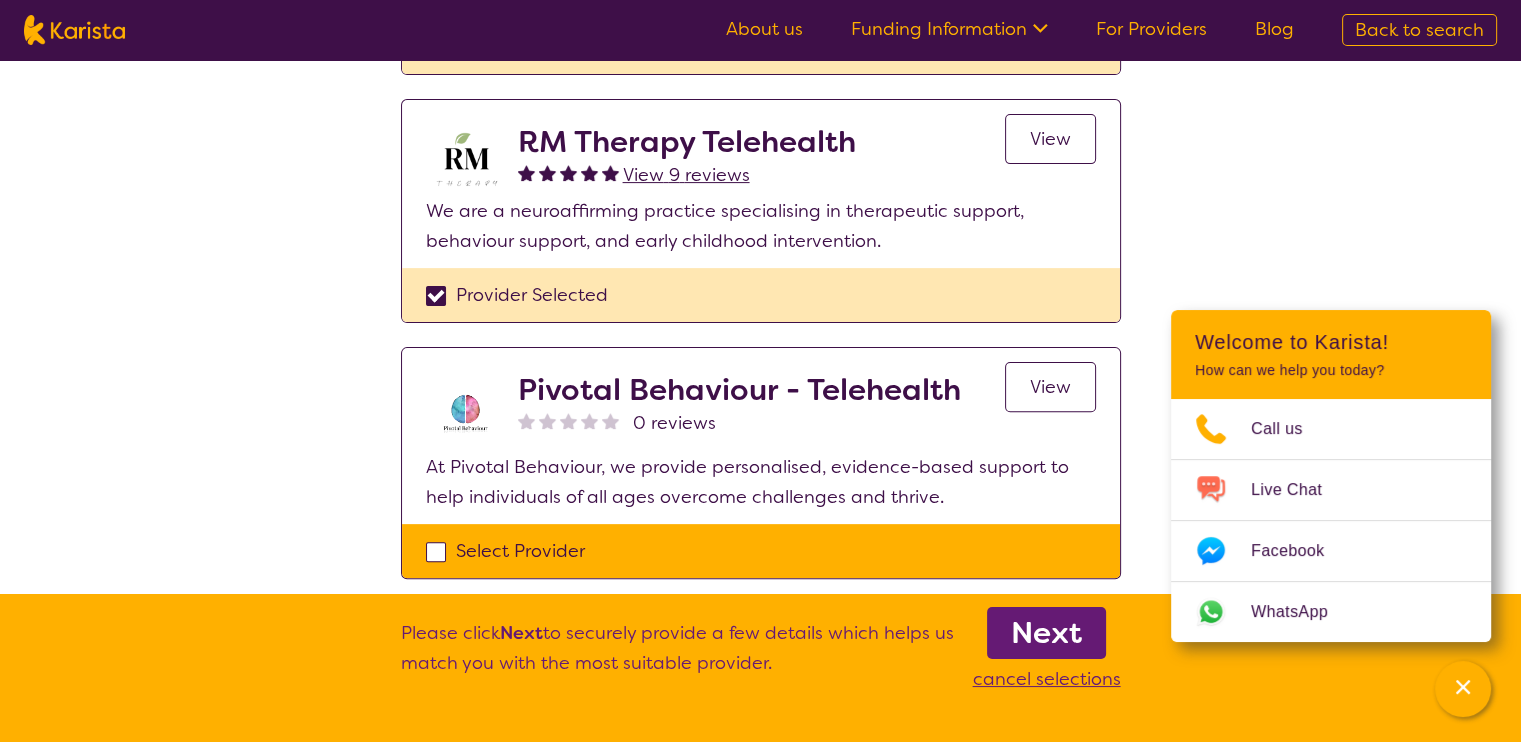 click on "Next" at bounding box center [1046, 633] 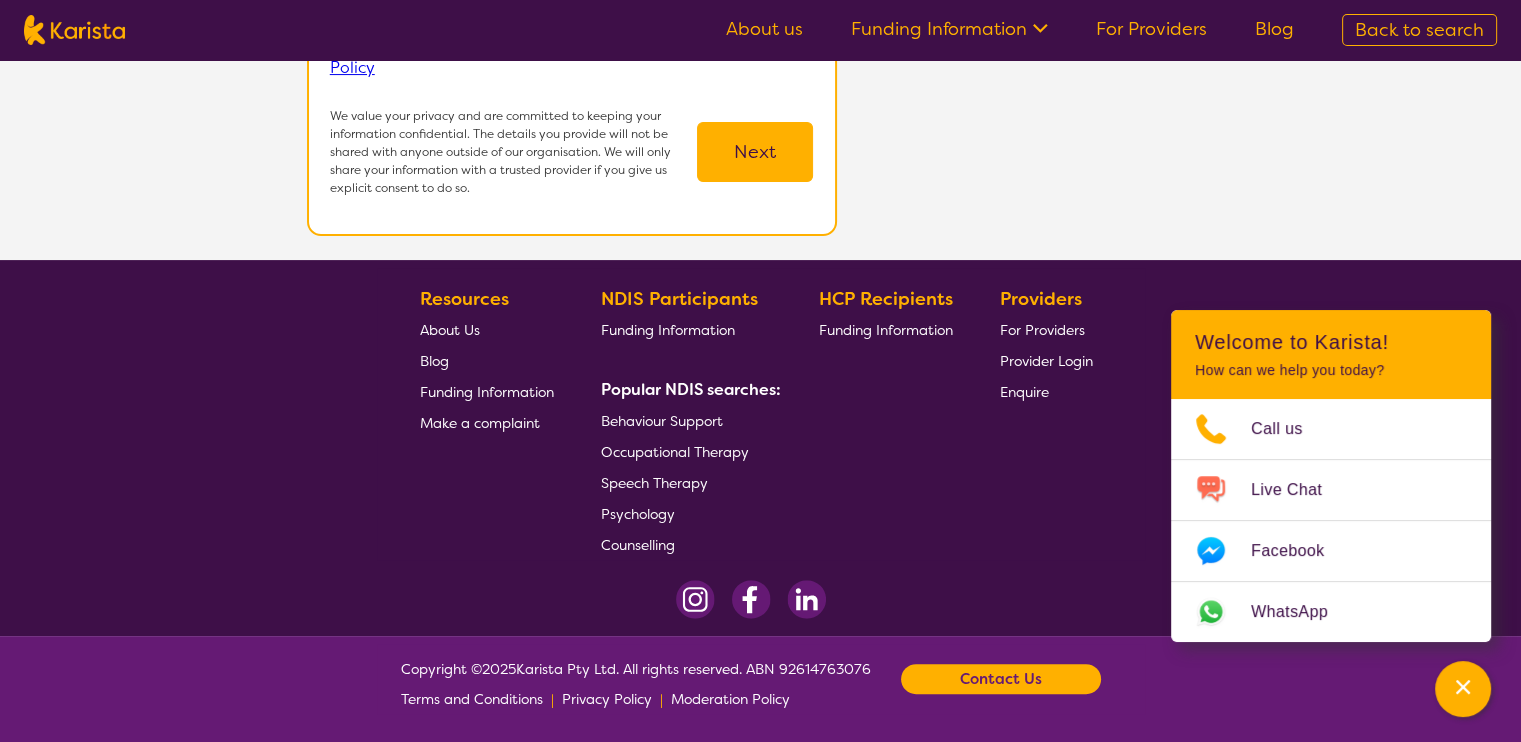 scroll, scrollTop: 0, scrollLeft: 0, axis: both 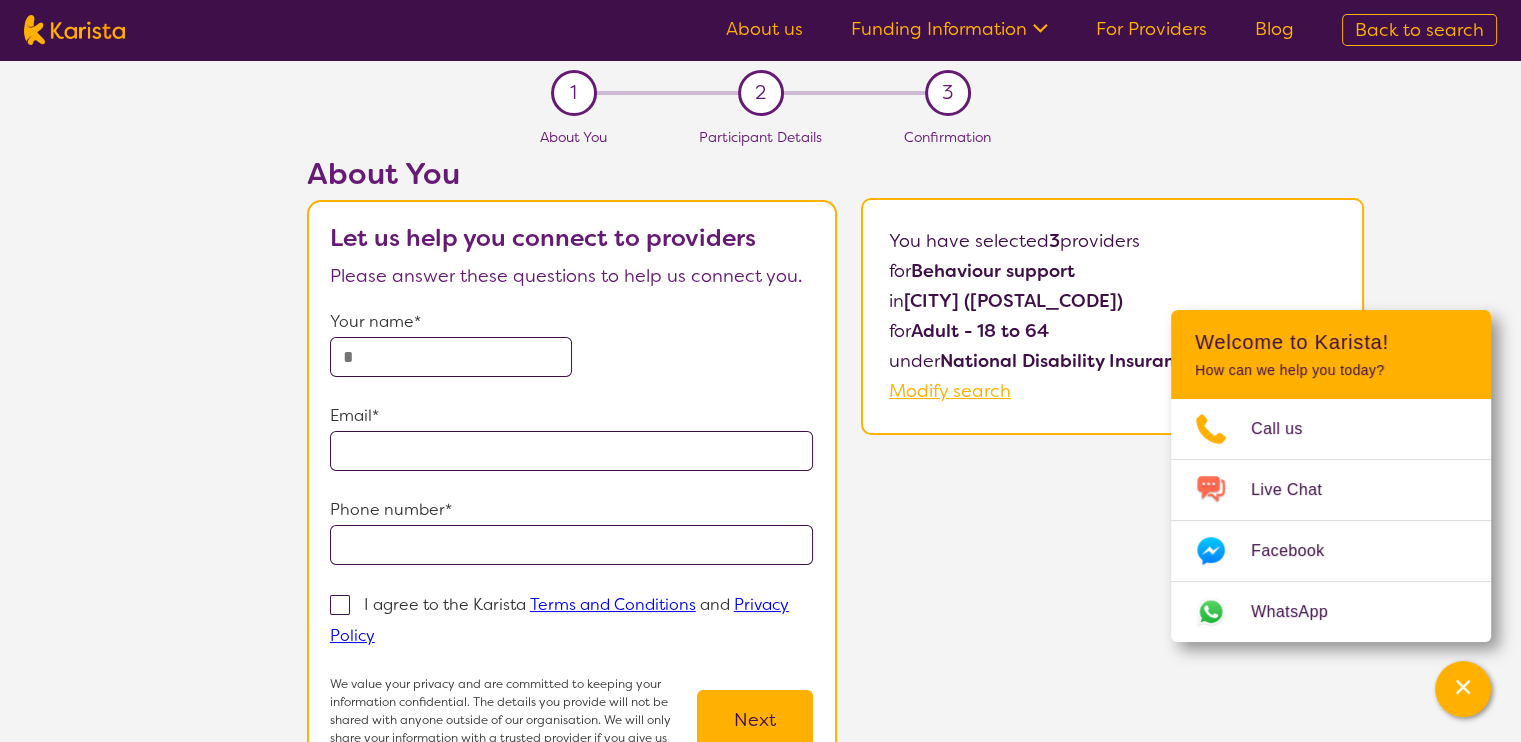 click on "Your name* Email* Phone number* I agree to the Karista   Terms and Conditions   and   Privacy Policy We value your privacy and are committed to keeping your information confidential. The details you provide will not be shared with anyone outside of our organisation. We will only share your information with a trusted provider if you give us explicit consent to do so. Next" at bounding box center (572, 536) 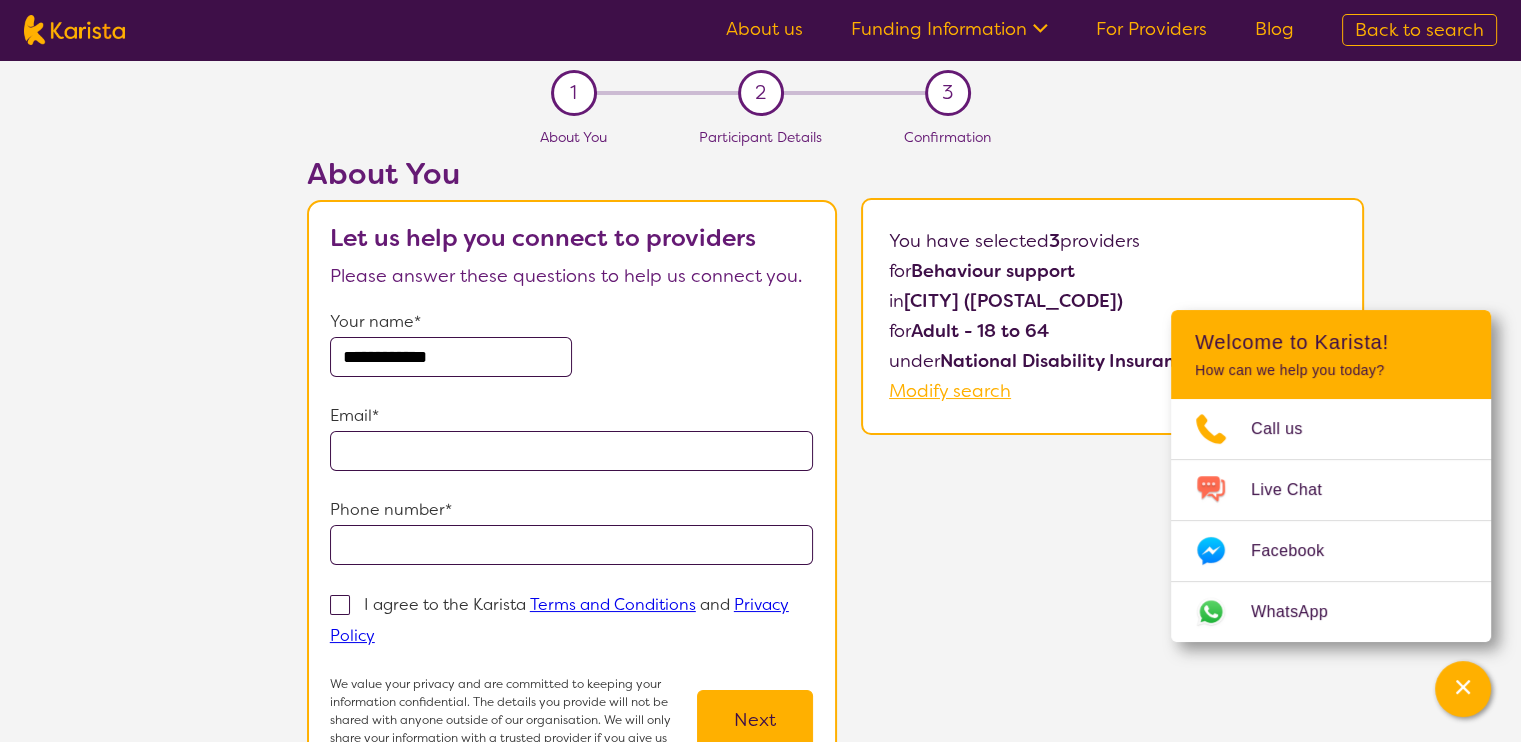 type on "**********" 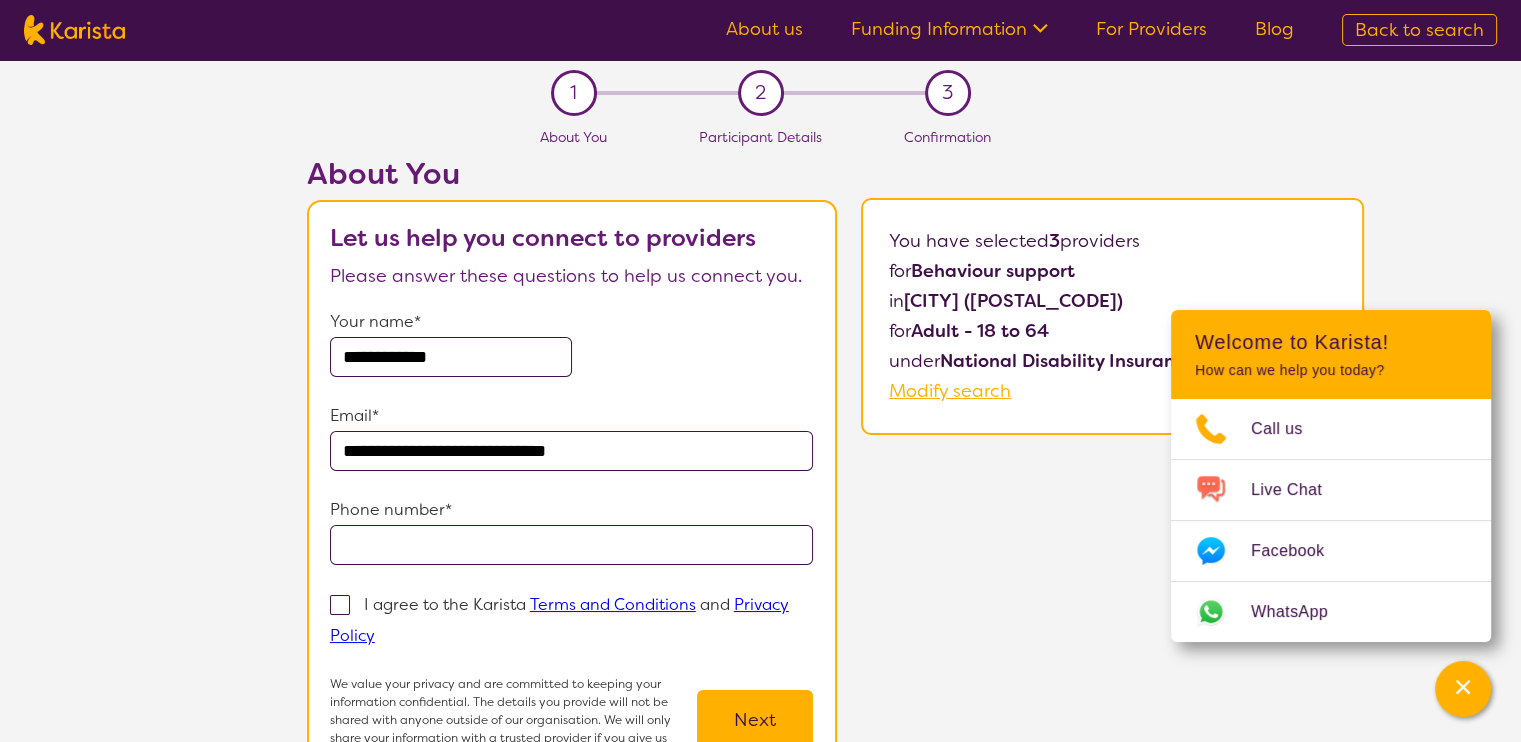 click at bounding box center [572, 545] 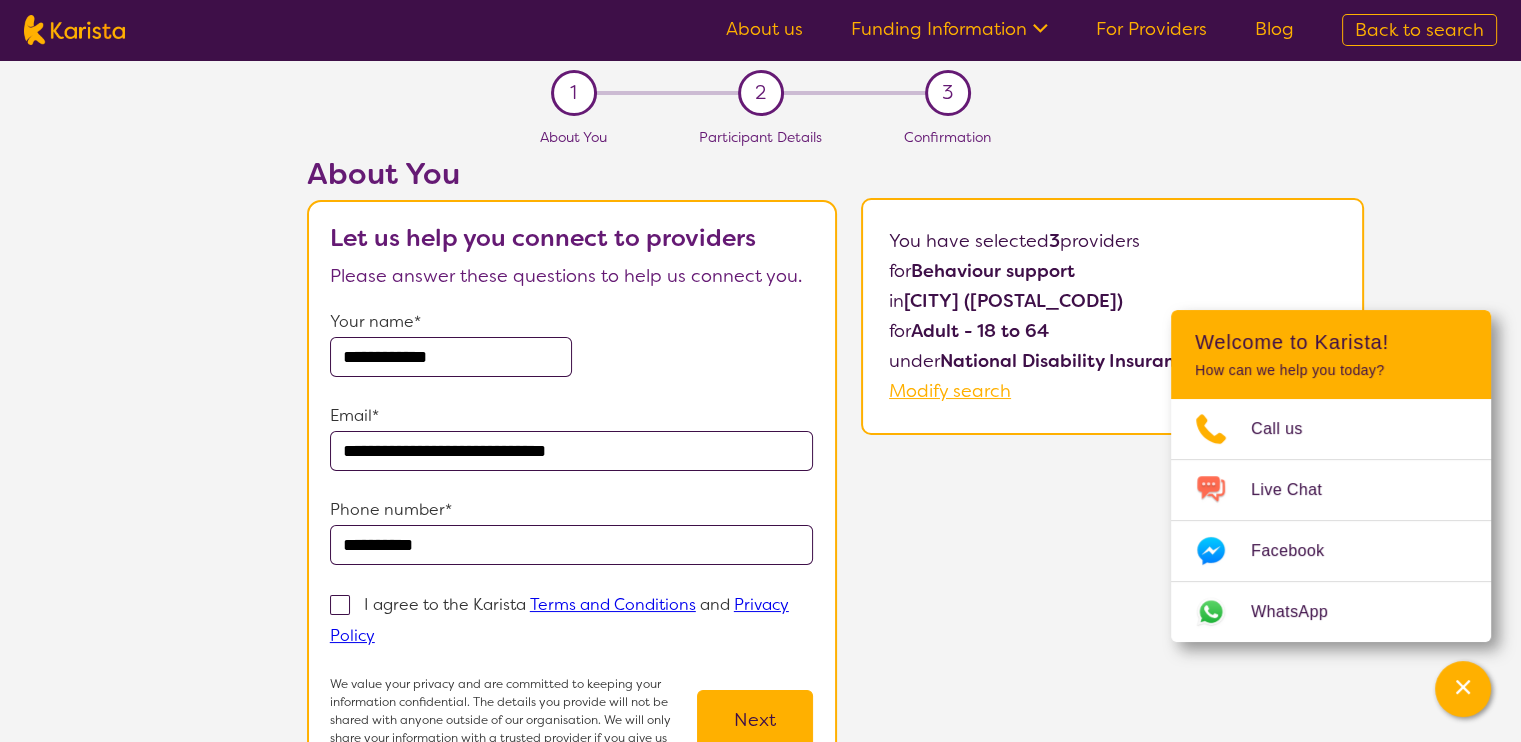 click at bounding box center [340, 605] 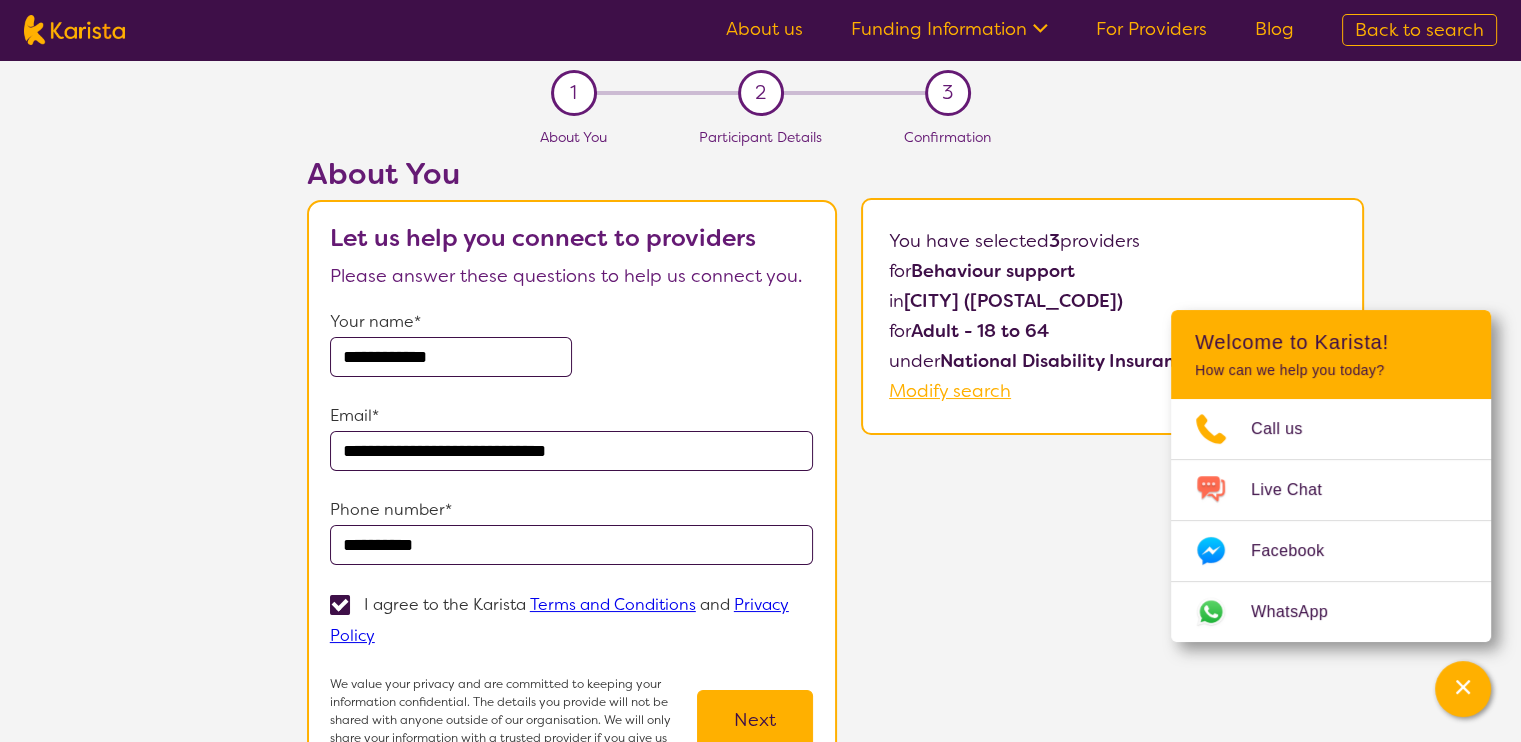 click on "Next" at bounding box center [755, 720] 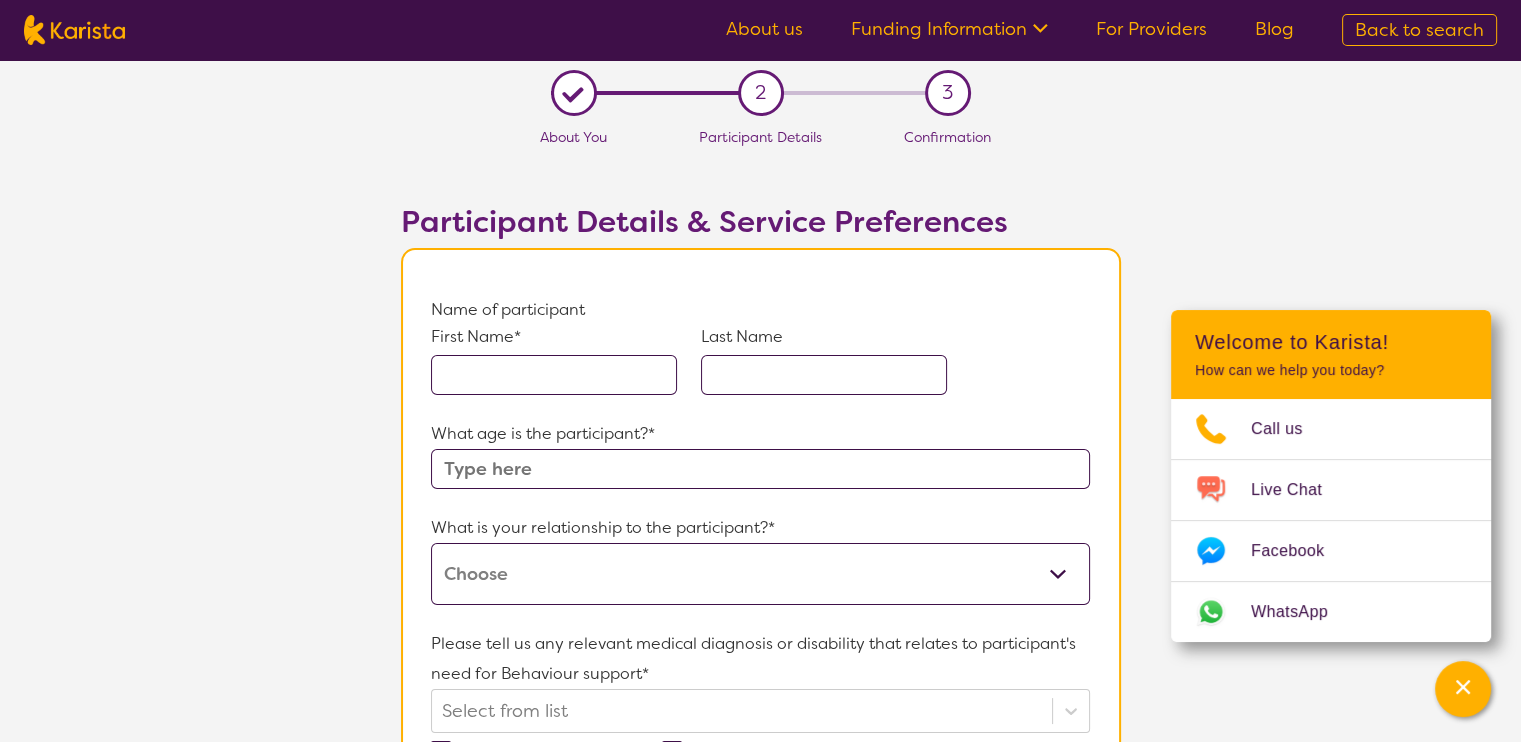 click at bounding box center (554, 375) 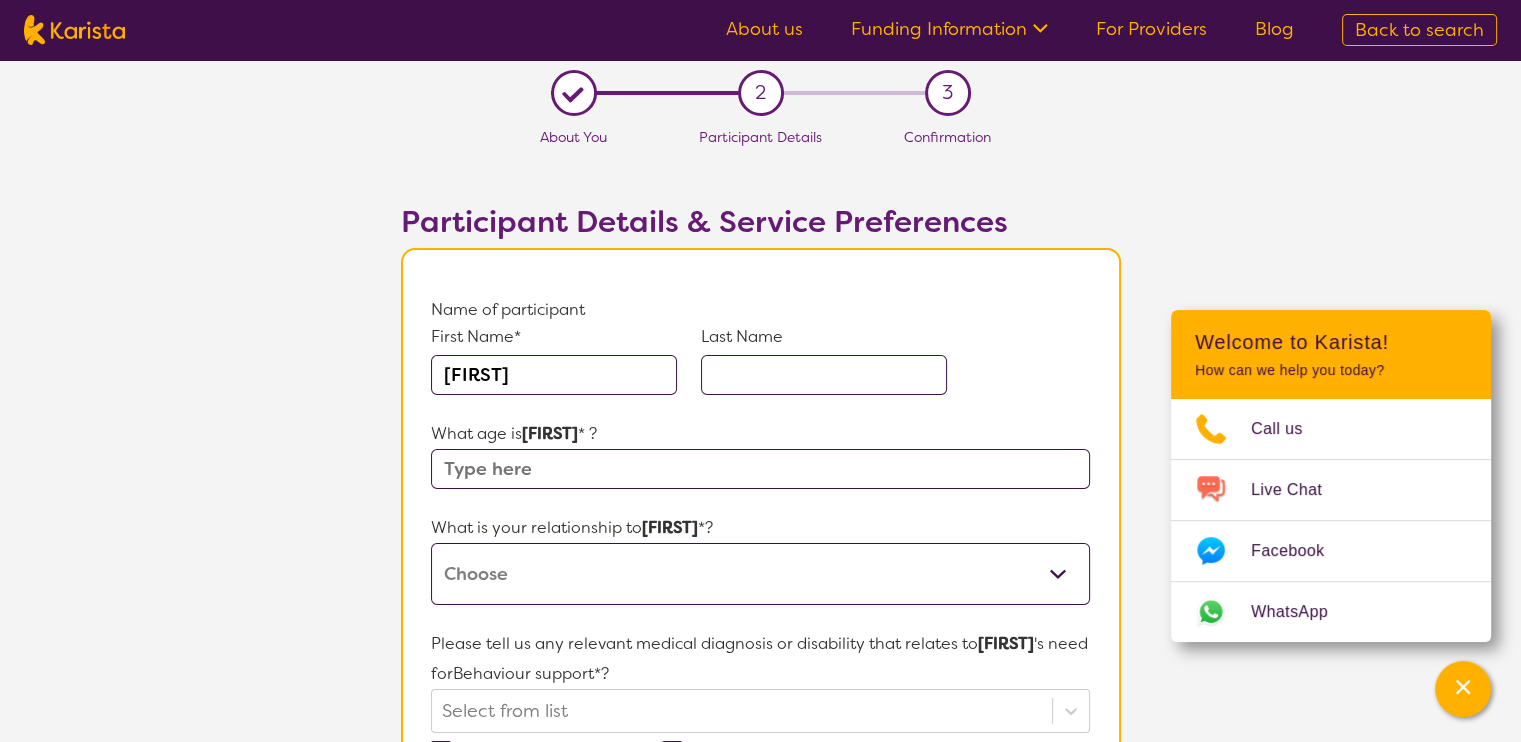 type on "[FIRST]" 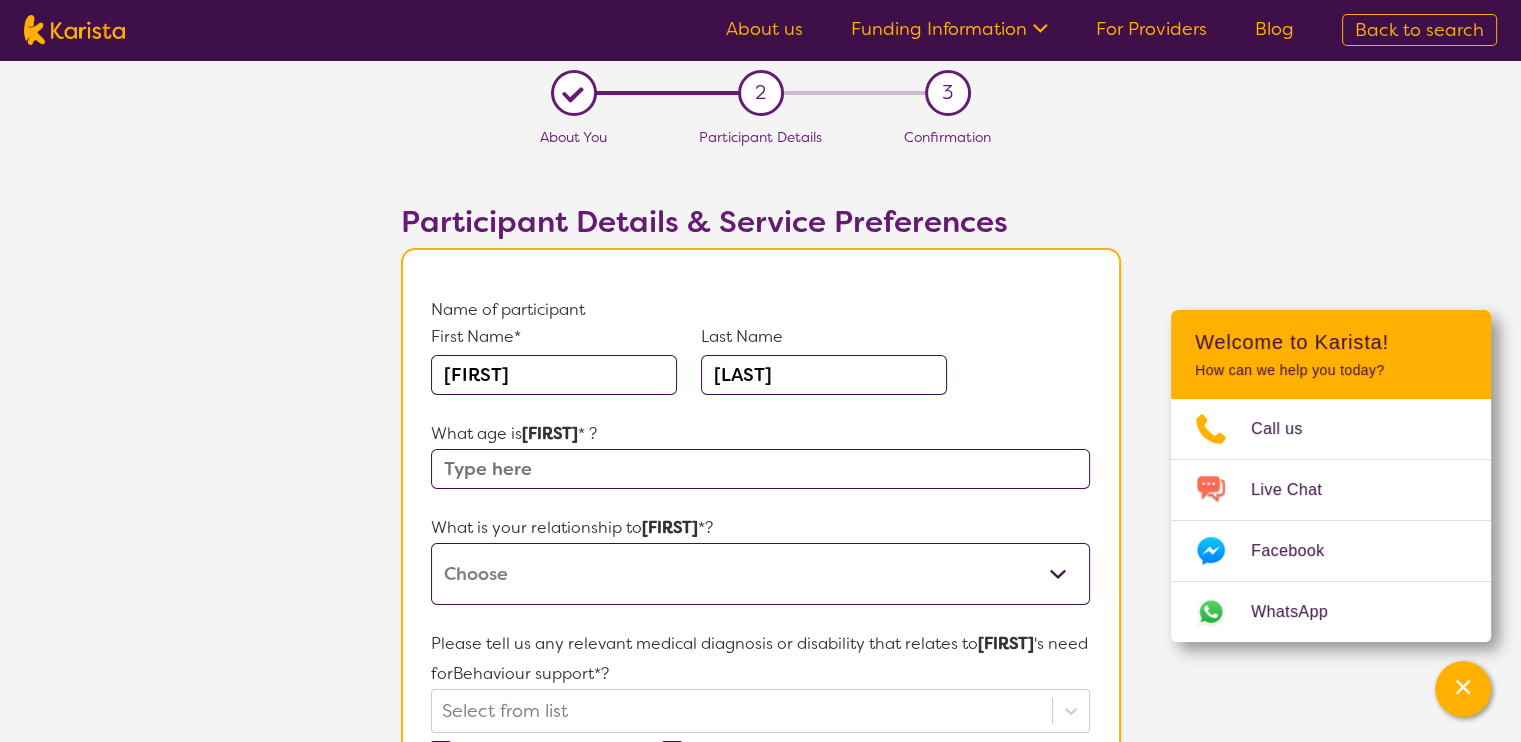 type on "[LAST]" 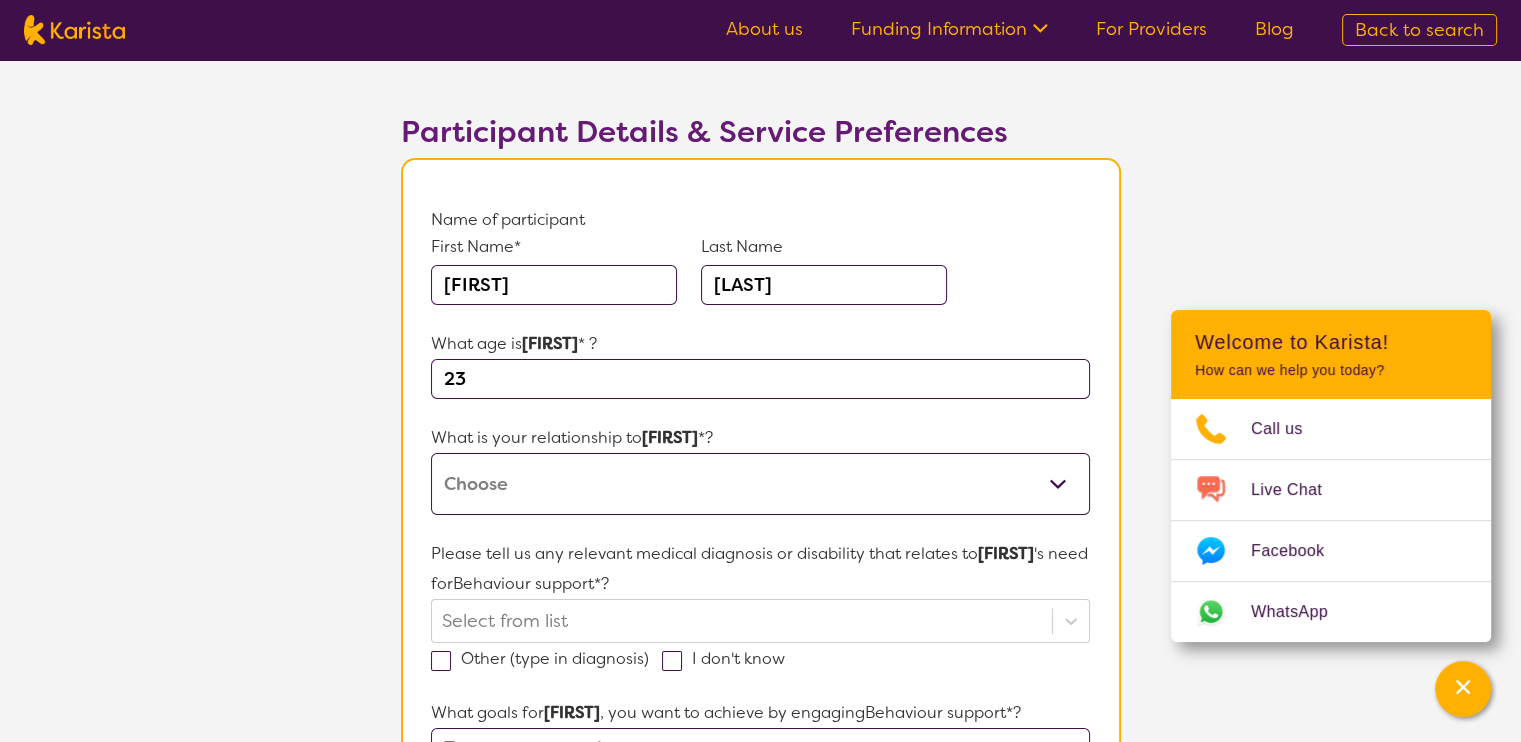 scroll, scrollTop: 124, scrollLeft: 0, axis: vertical 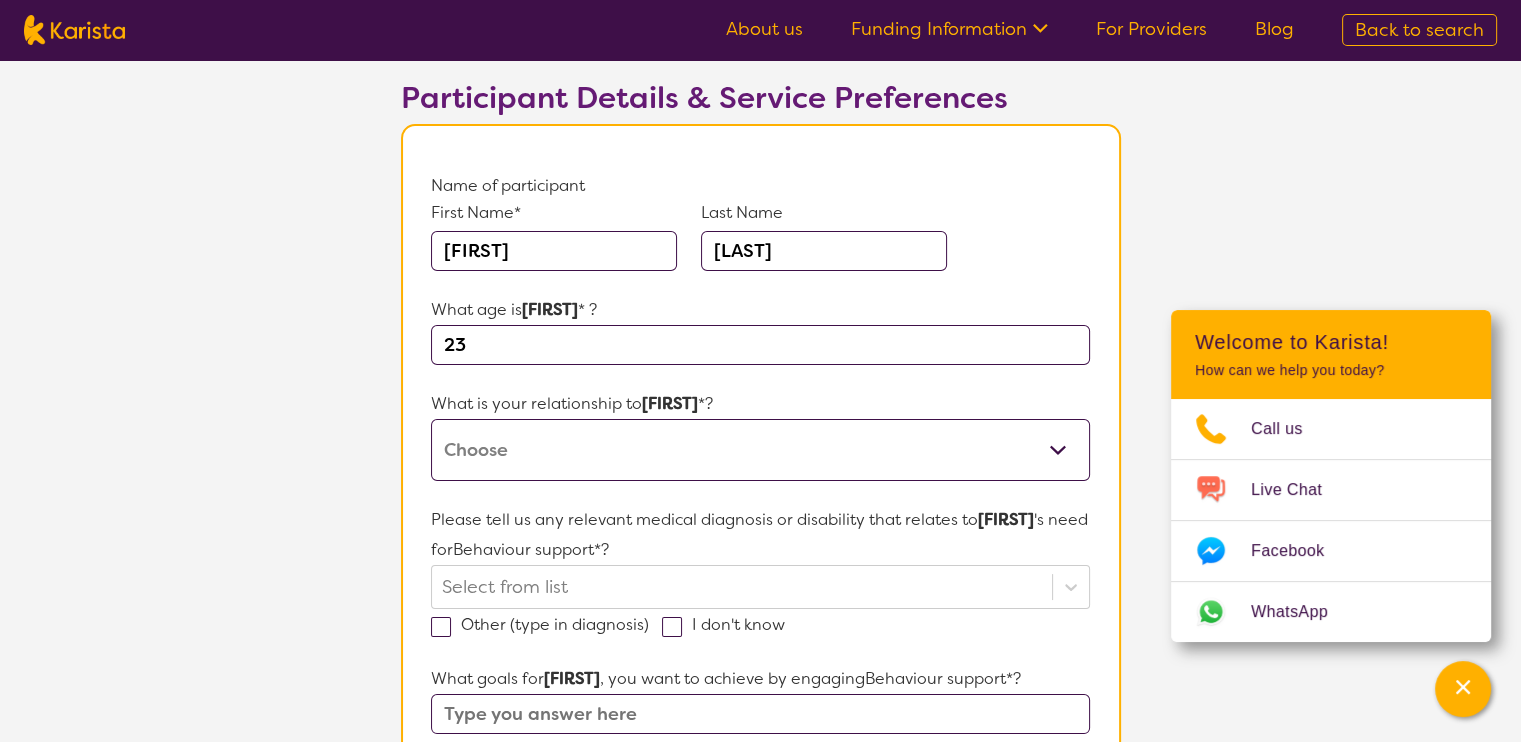 type on "23" 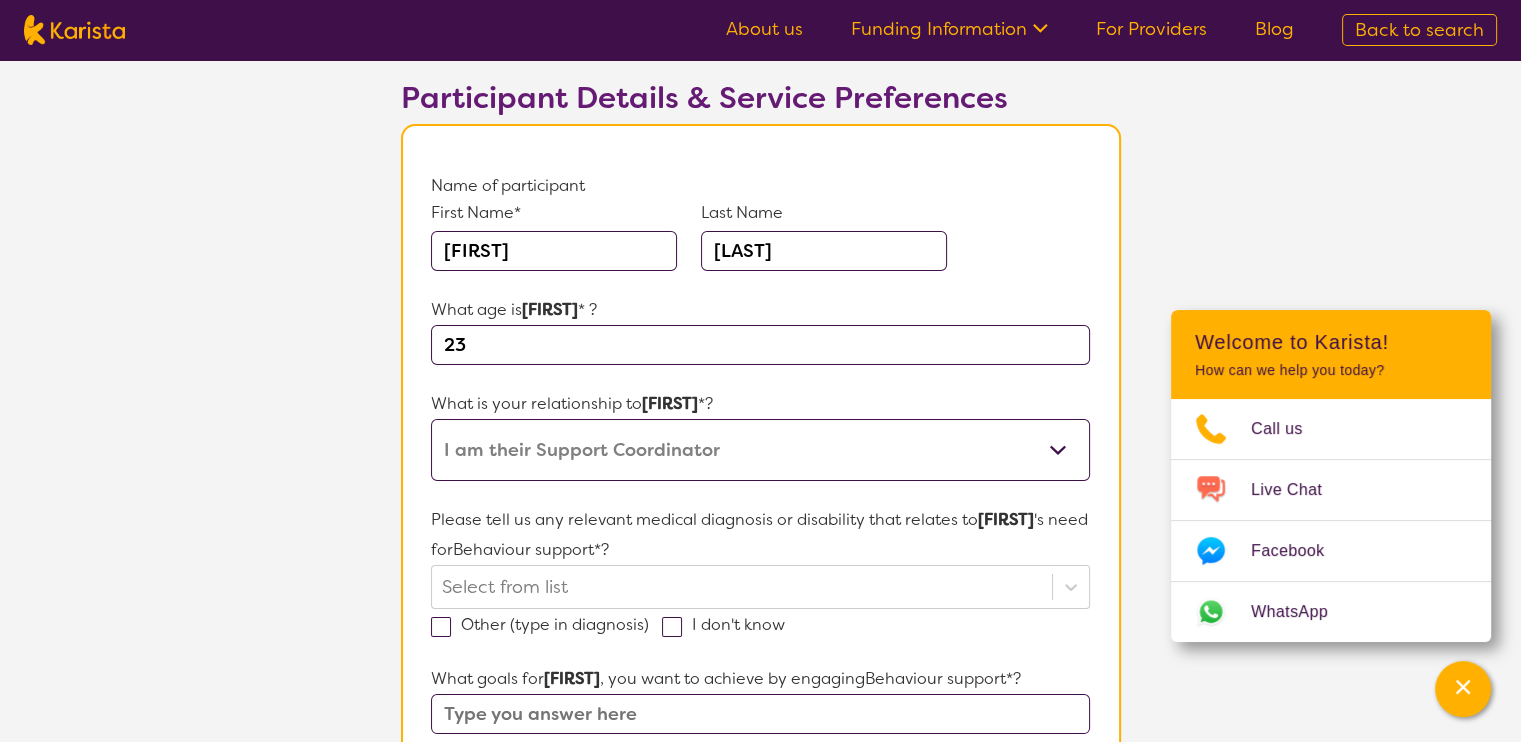 click on "This request is for myself I am their parent I am their child I am their spouse/partner I am their carer I am their Support Coordinator I am their Local Area Coordinator I am their Child Safety Officer I am their Aged Care Case Worker Other" at bounding box center [760, 450] 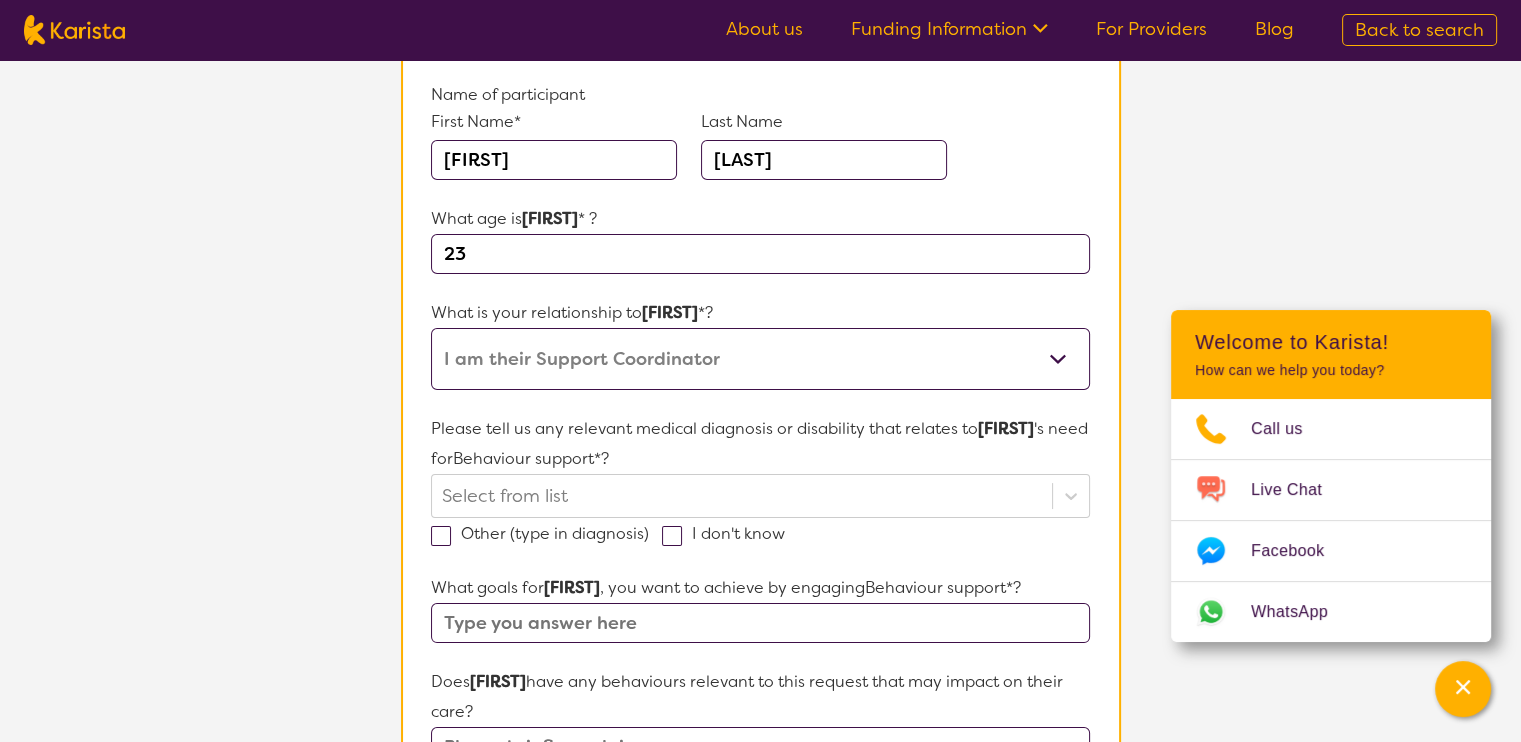 scroll, scrollTop: 249, scrollLeft: 0, axis: vertical 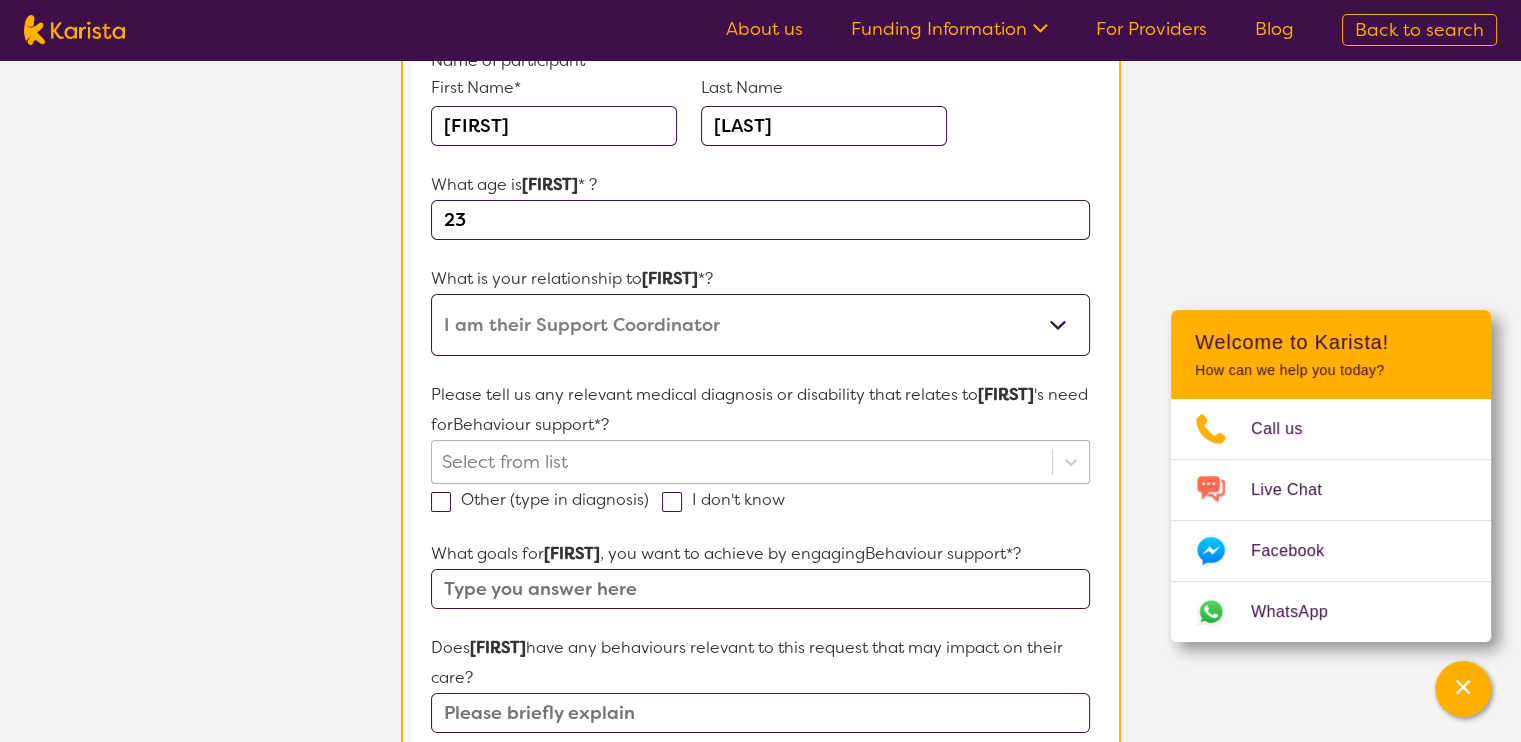 click on "Select from list" at bounding box center [760, 462] 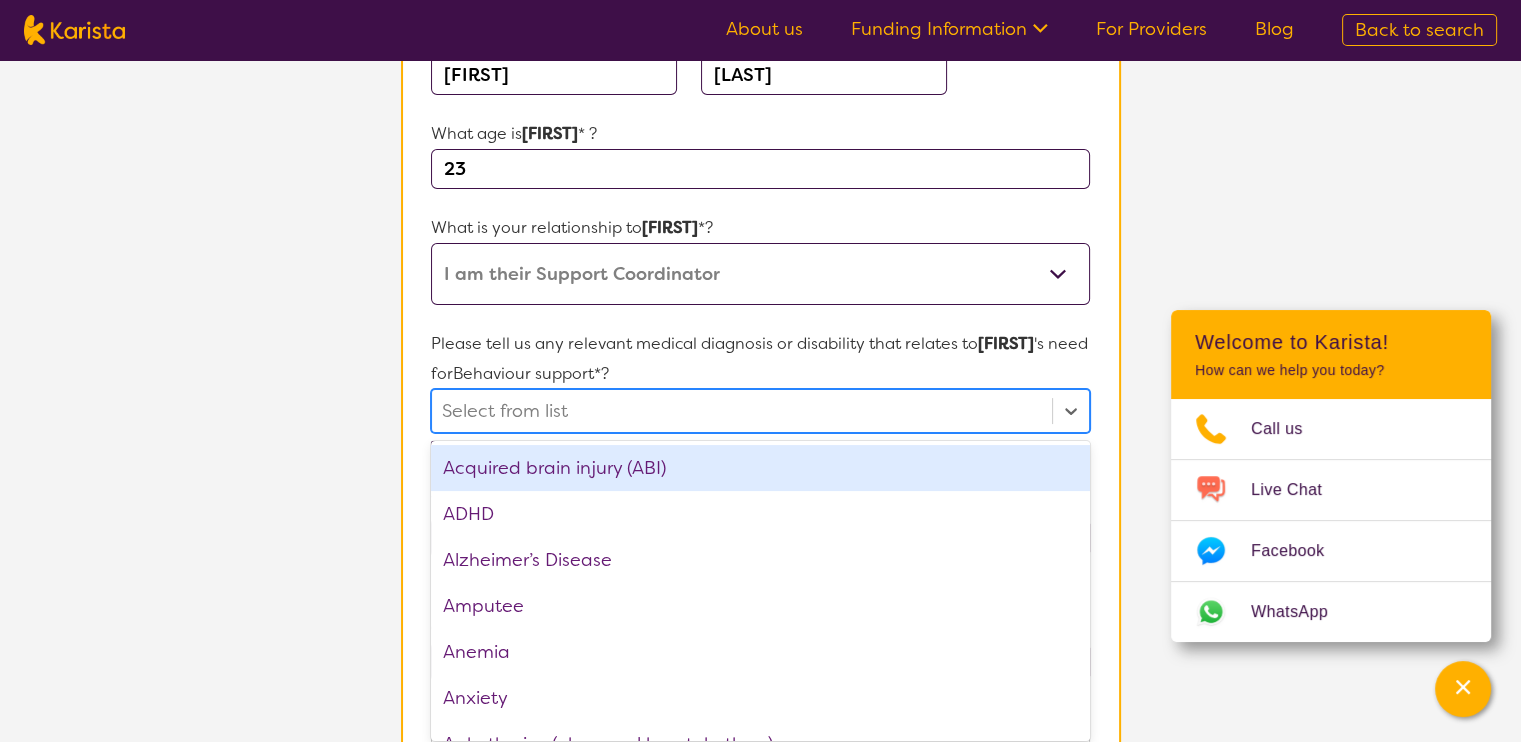 scroll, scrollTop: 305, scrollLeft: 0, axis: vertical 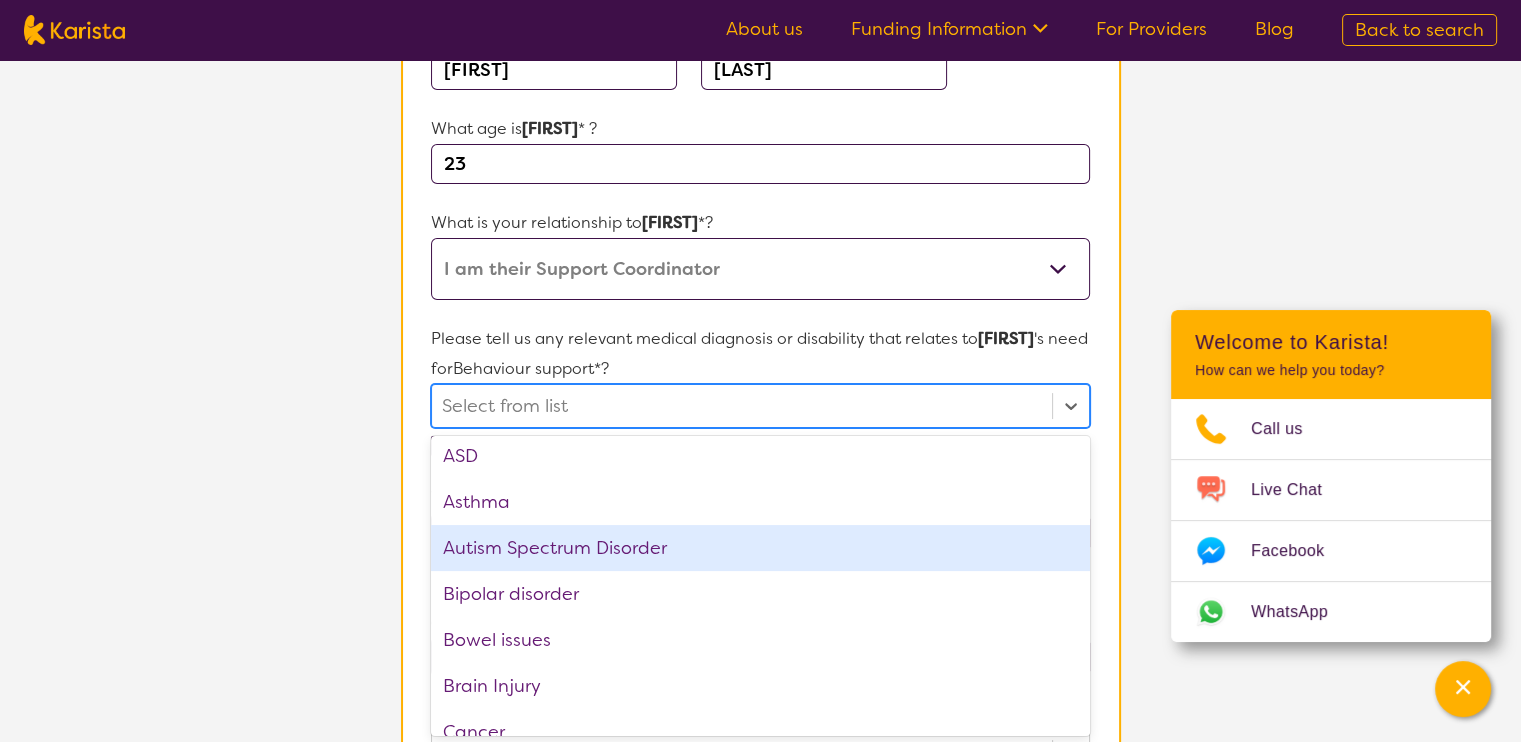 click on "Autism Spectrum Disorder" at bounding box center (760, 548) 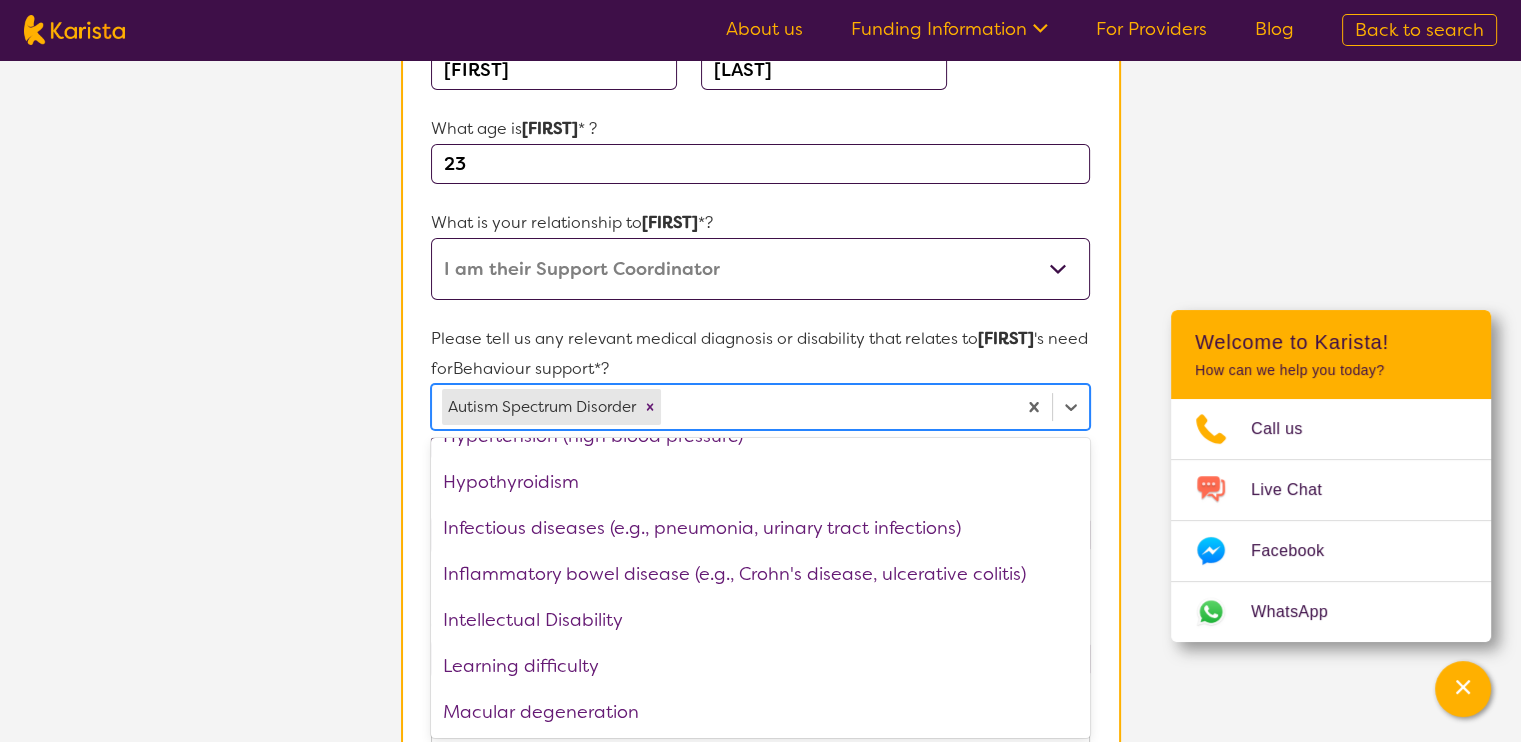 scroll, scrollTop: 1624, scrollLeft: 0, axis: vertical 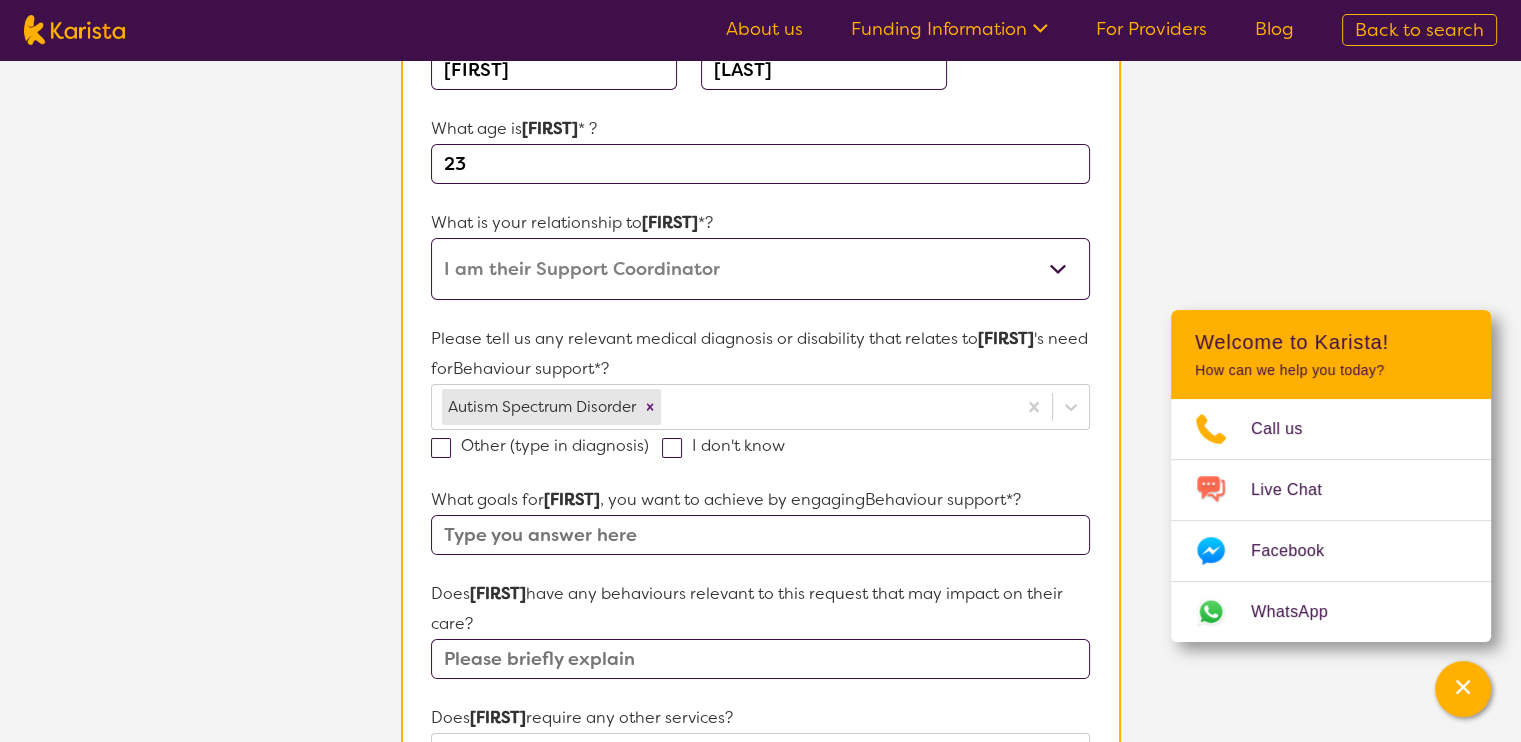 click on "Please tell us any relevant medical diagnosis or disability that relates to [NAME] 's need for Behaviour support *?" at bounding box center (760, 354) 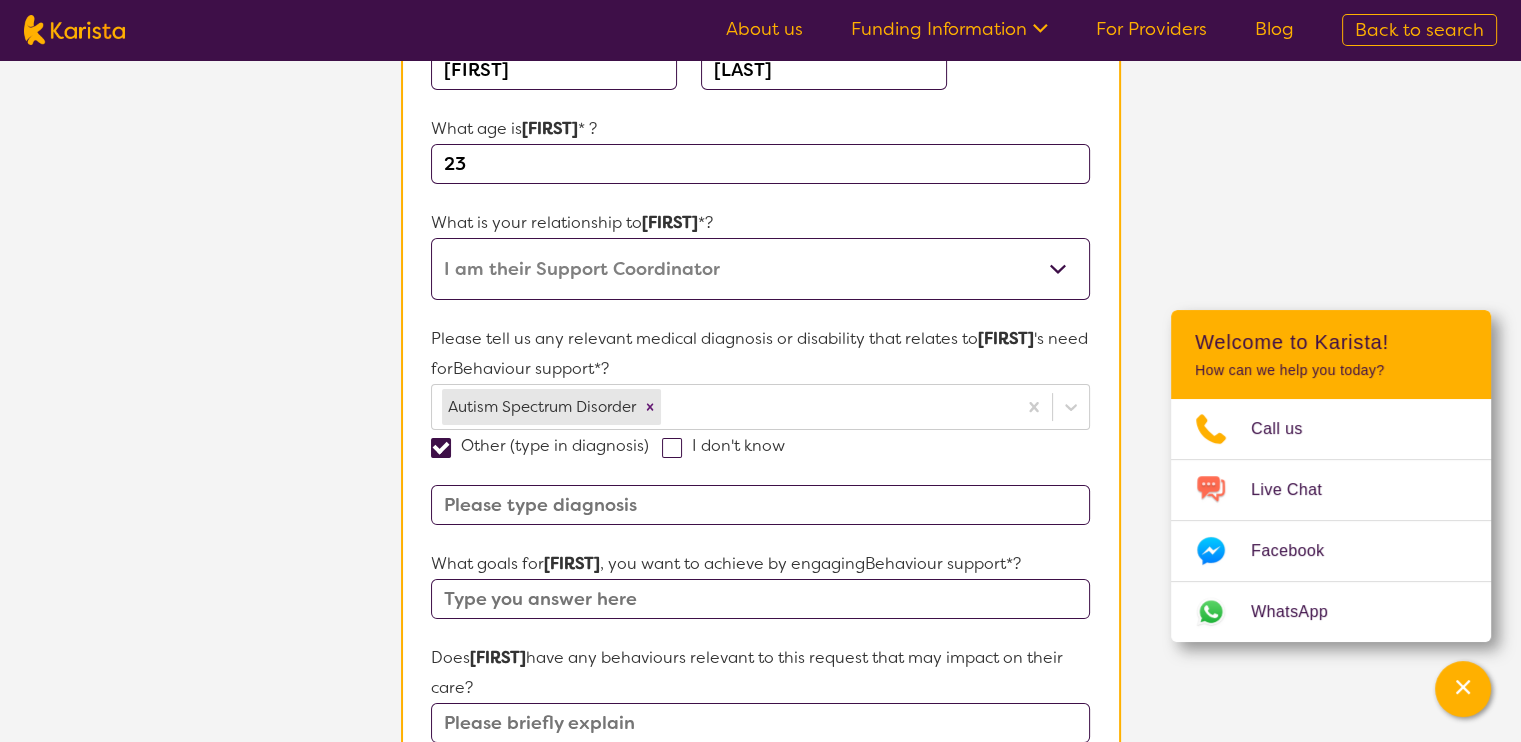 click at bounding box center (760, 505) 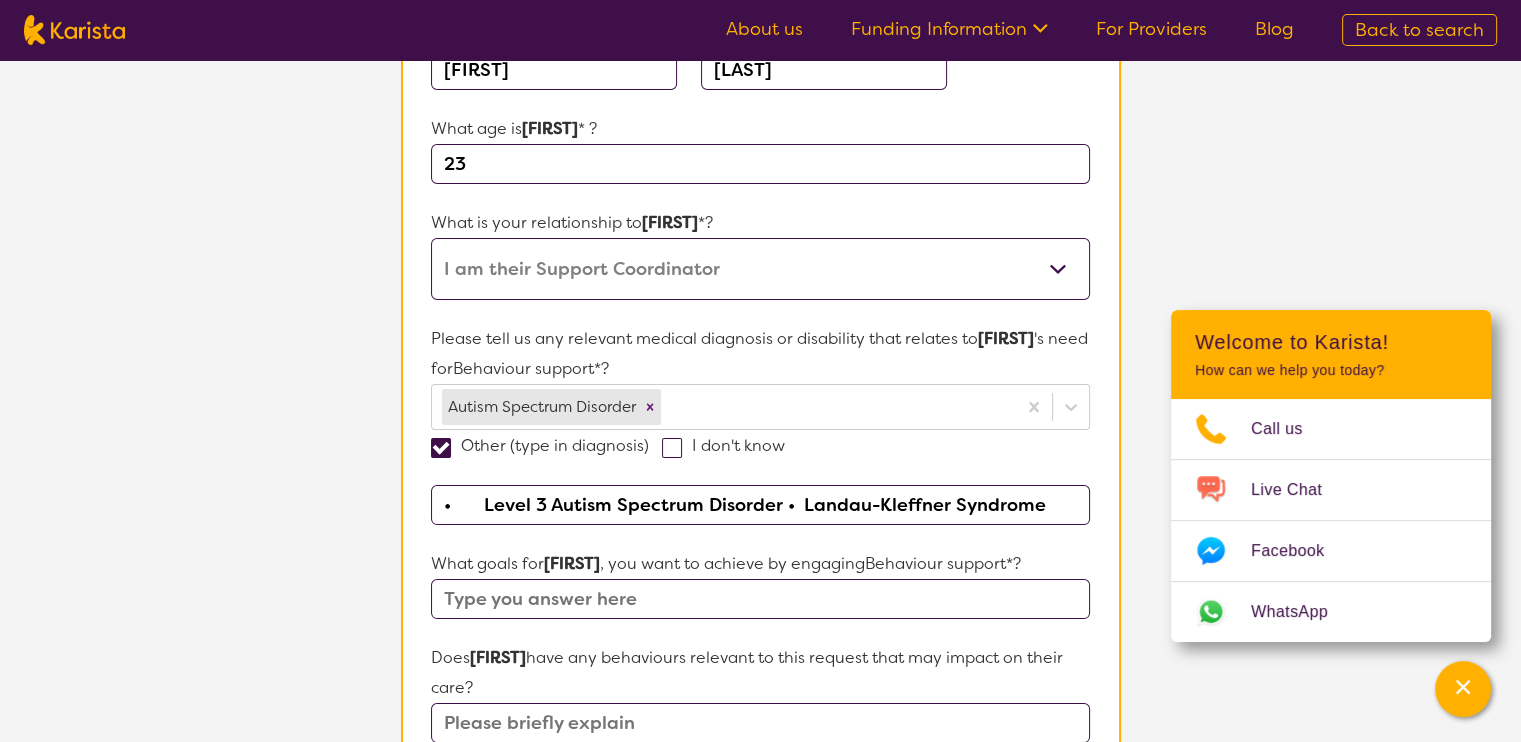 click on "•	Level 3 Autism Spectrum Disorder •	Landau-Kleffner Syndrome" at bounding box center [760, 505] 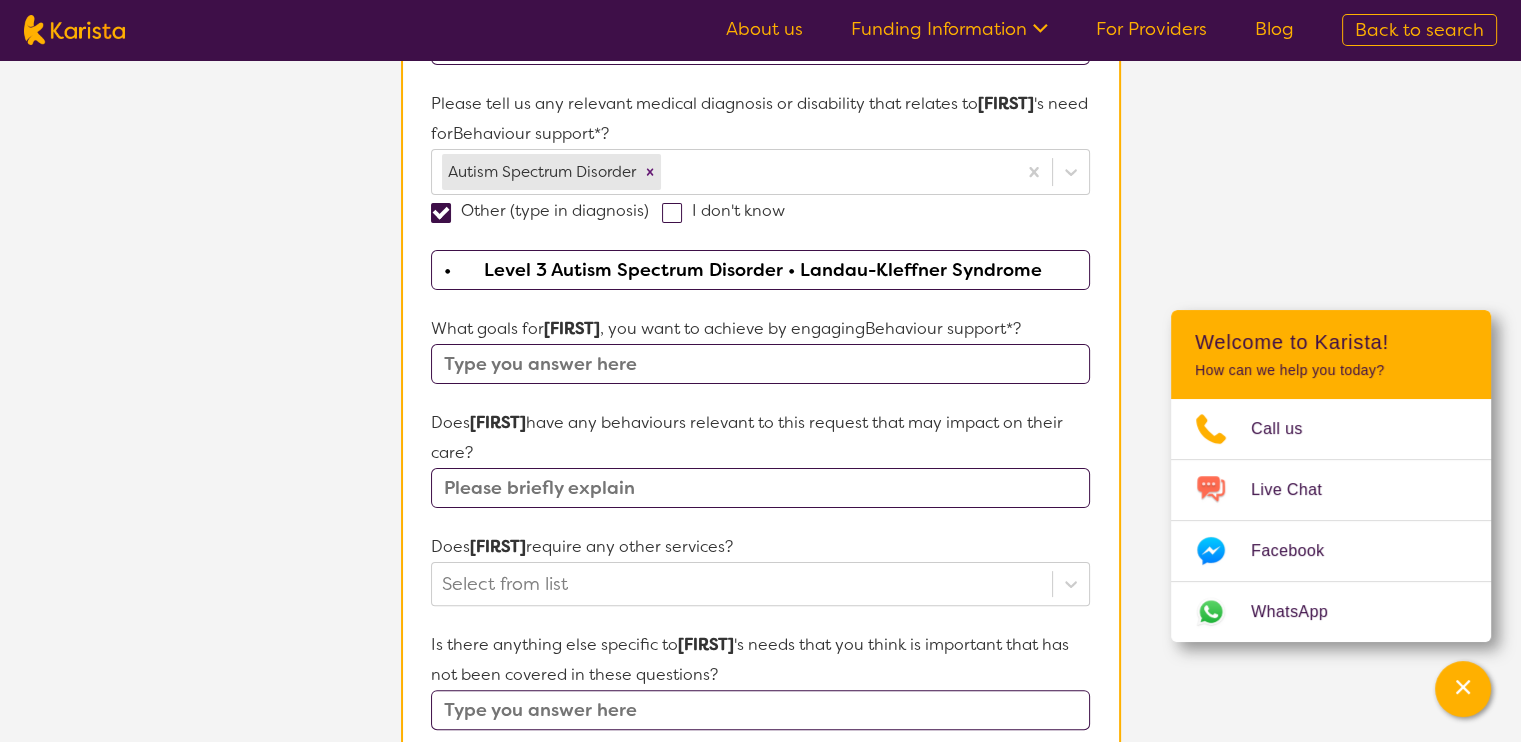 scroll, scrollTop: 555, scrollLeft: 0, axis: vertical 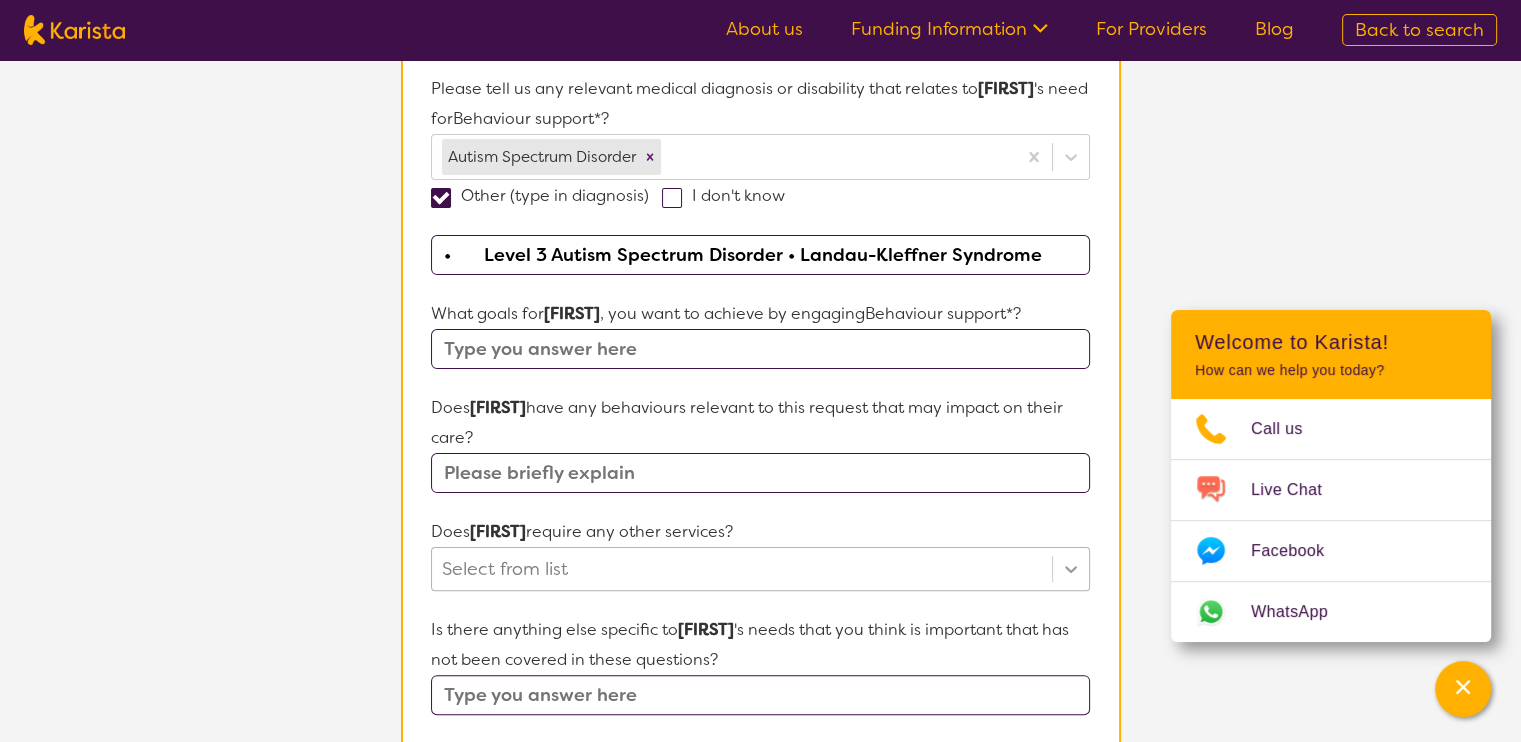 type on "•	Level 3 Autism Spectrum Disorder • Landau-Kleffner Syndrome" 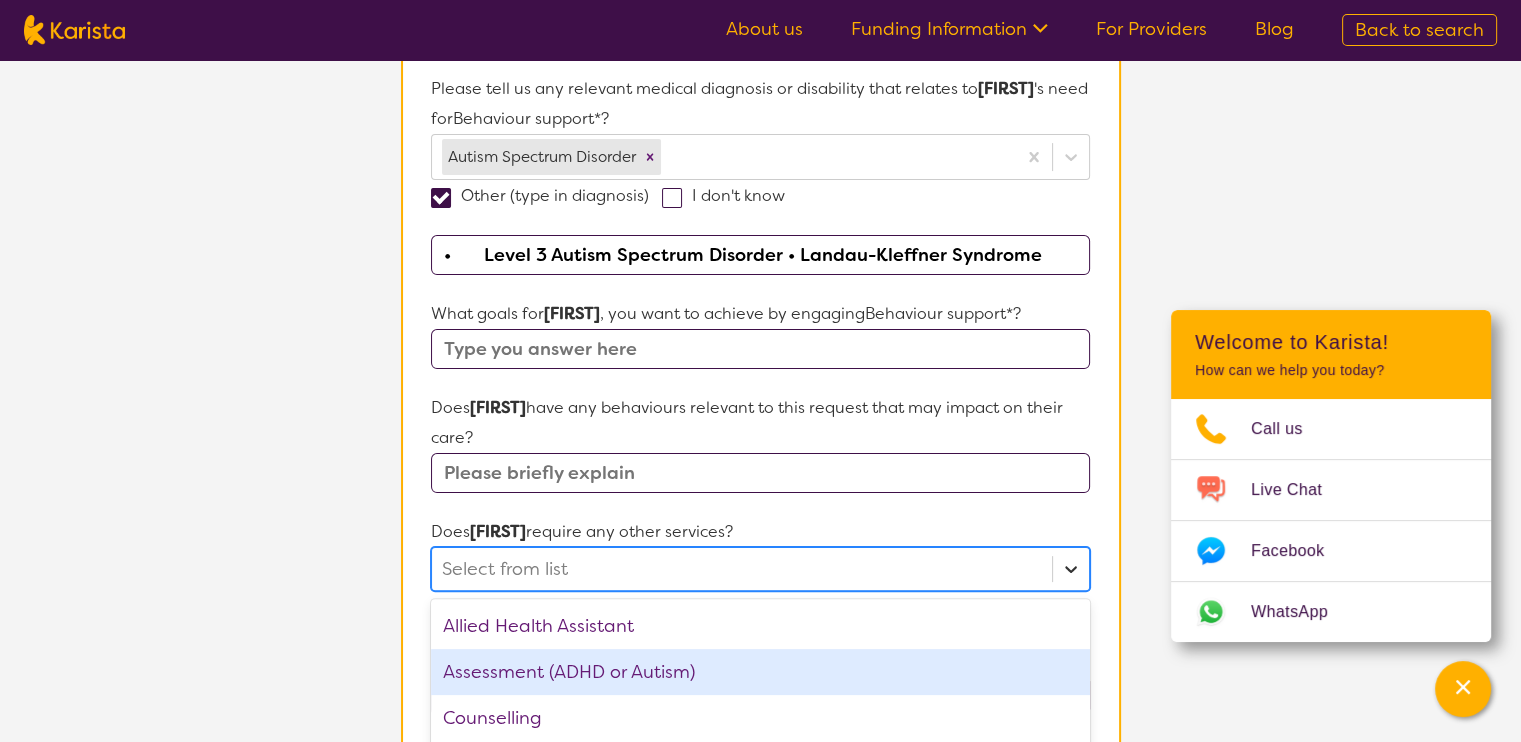 scroll, scrollTop: 717, scrollLeft: 0, axis: vertical 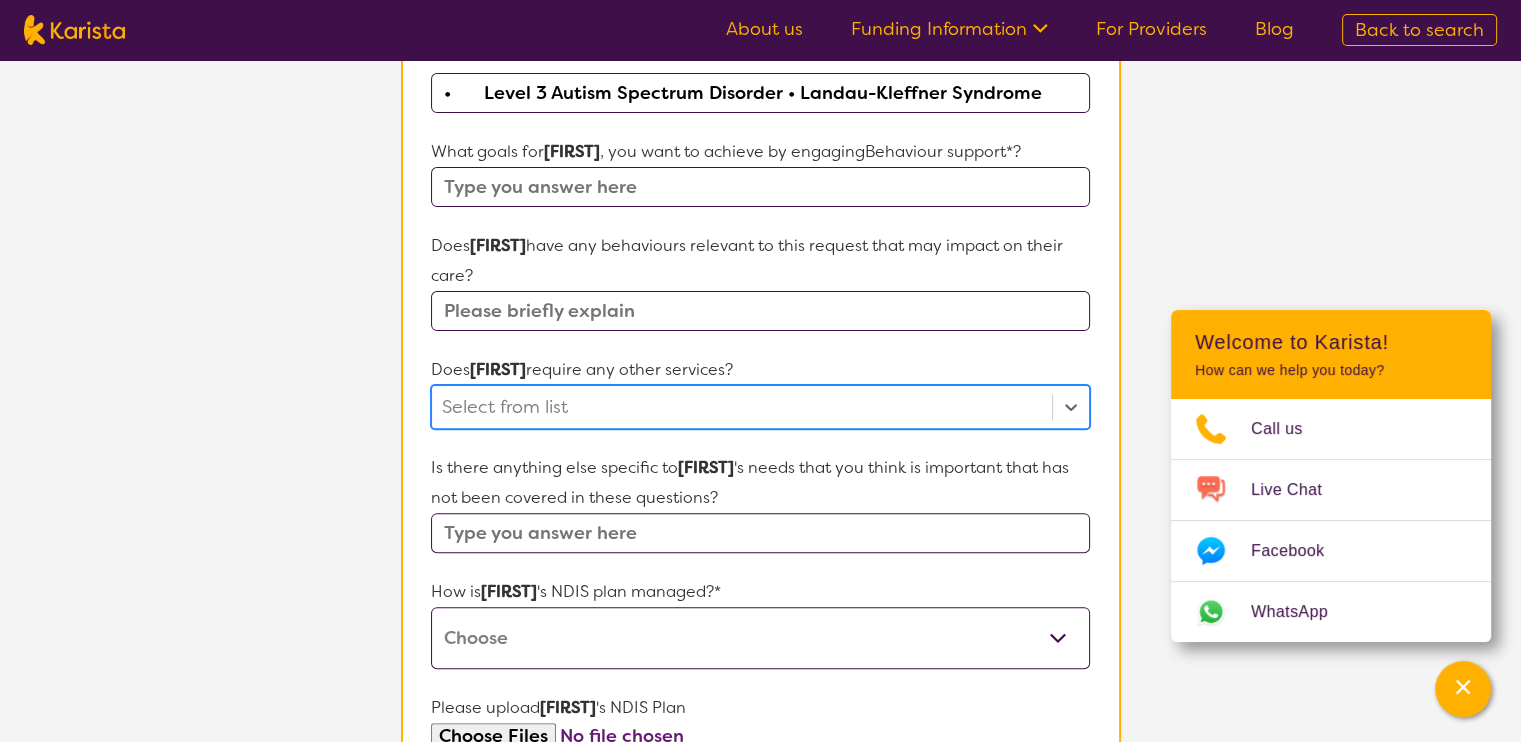 click at bounding box center (741, 407) 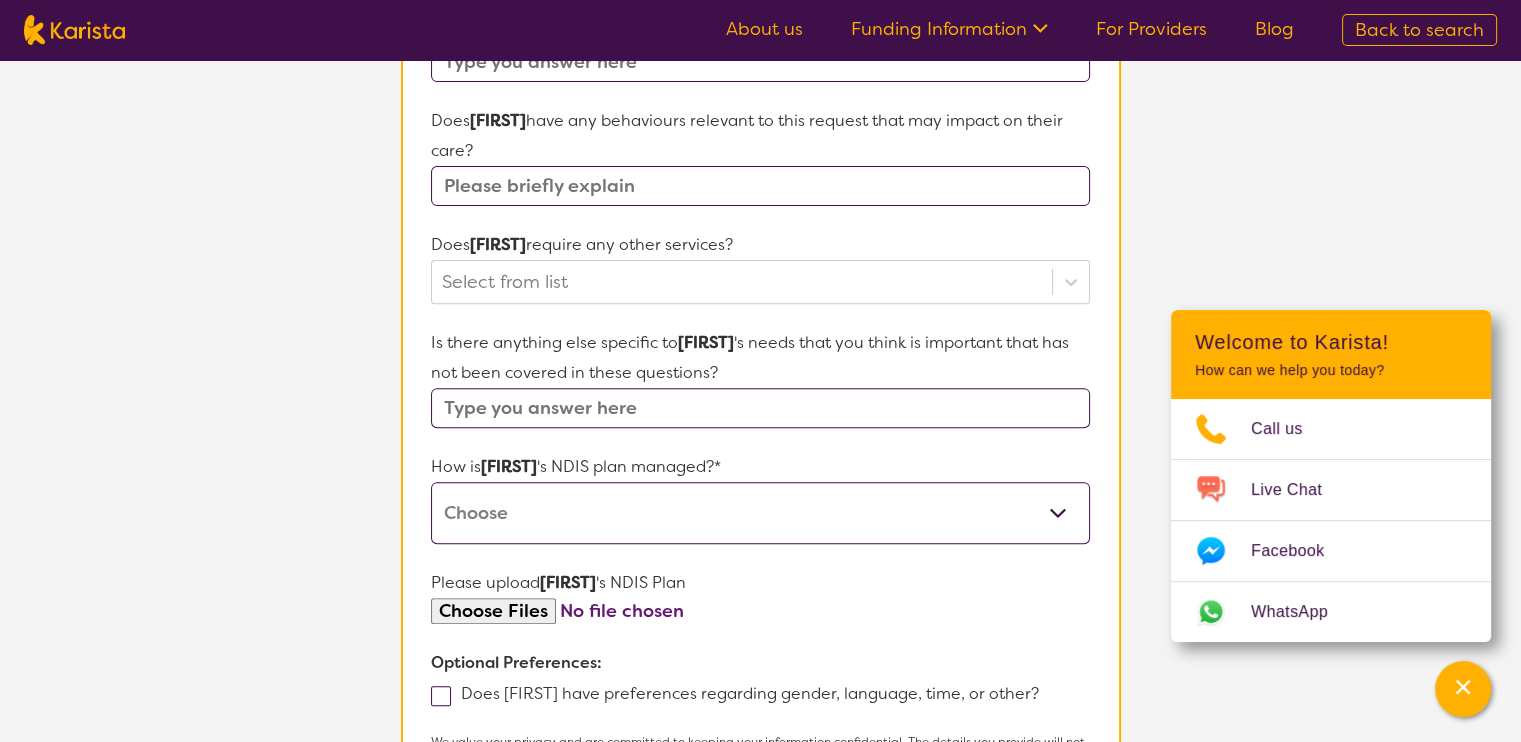 click at bounding box center [760, 408] 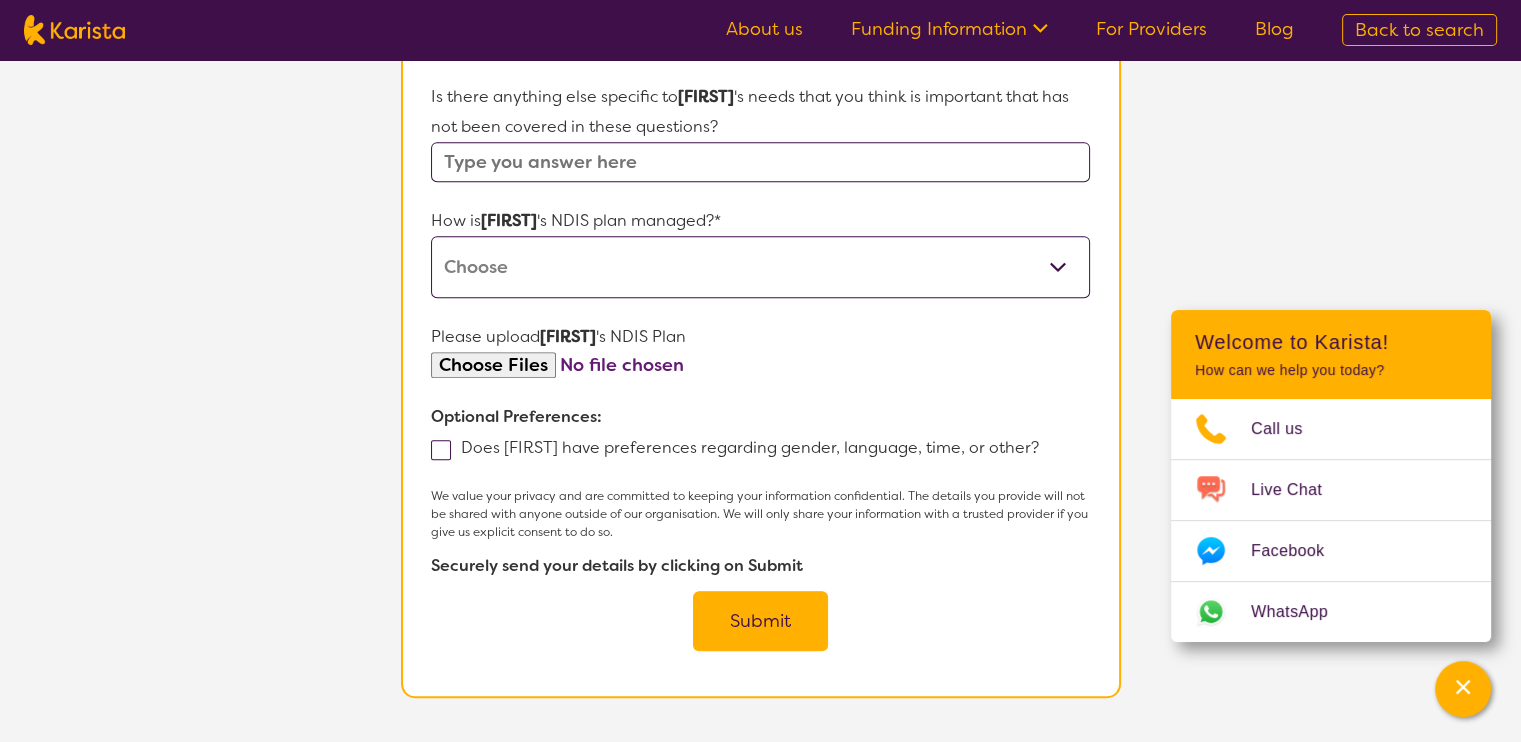 scroll, scrollTop: 1092, scrollLeft: 0, axis: vertical 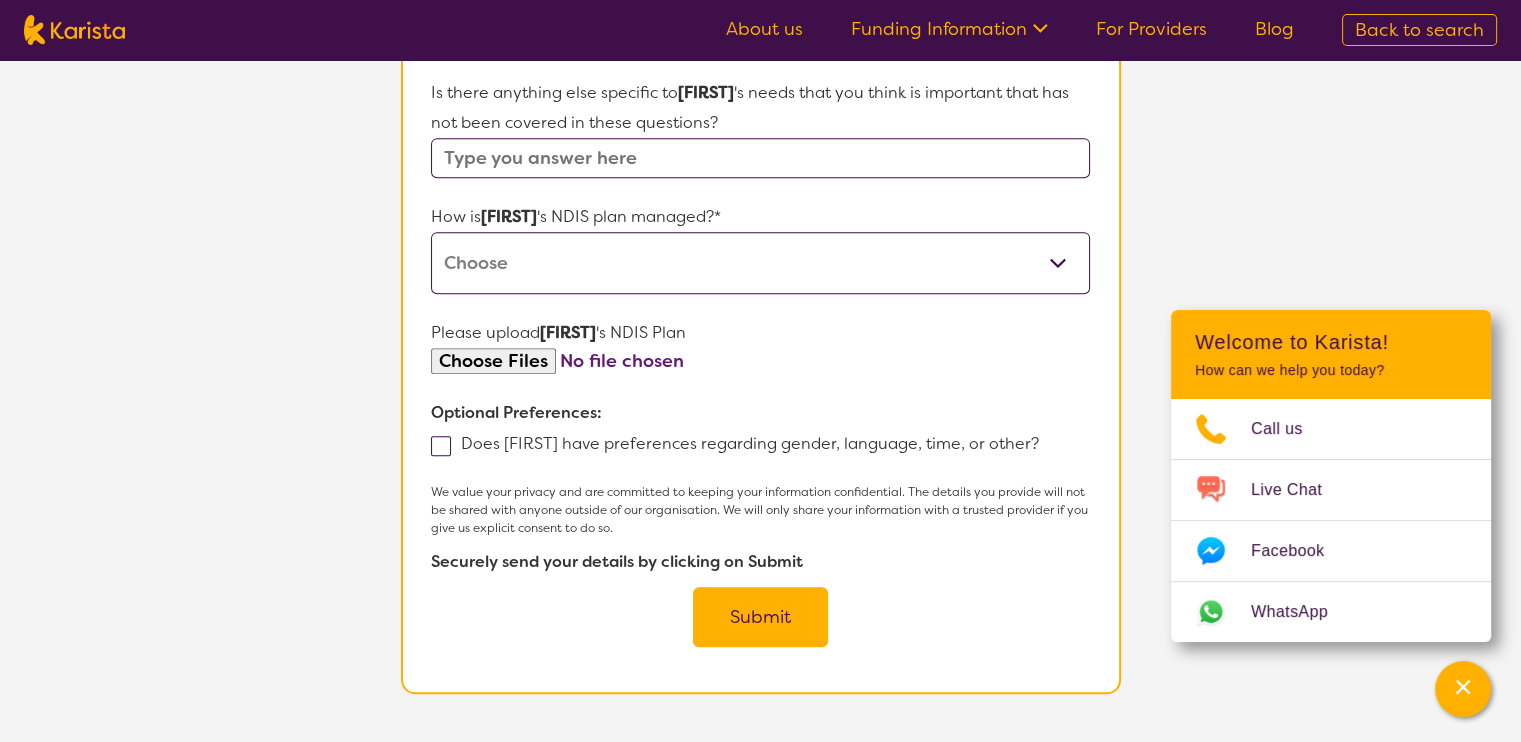 click at bounding box center [760, 361] 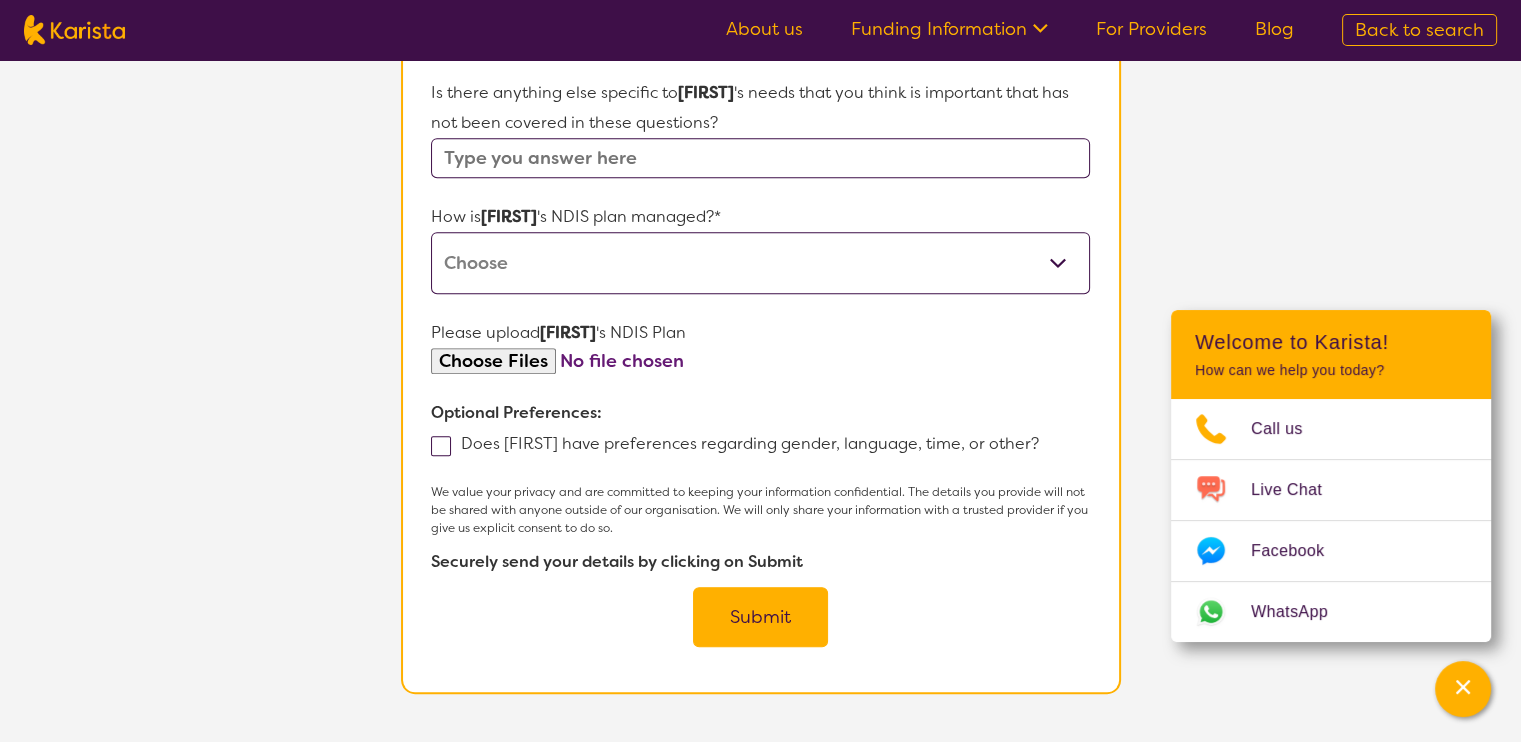 type on "C:\fakepath\[LAST],[FIRST]_20250627_ApprovedPlan.pdf" 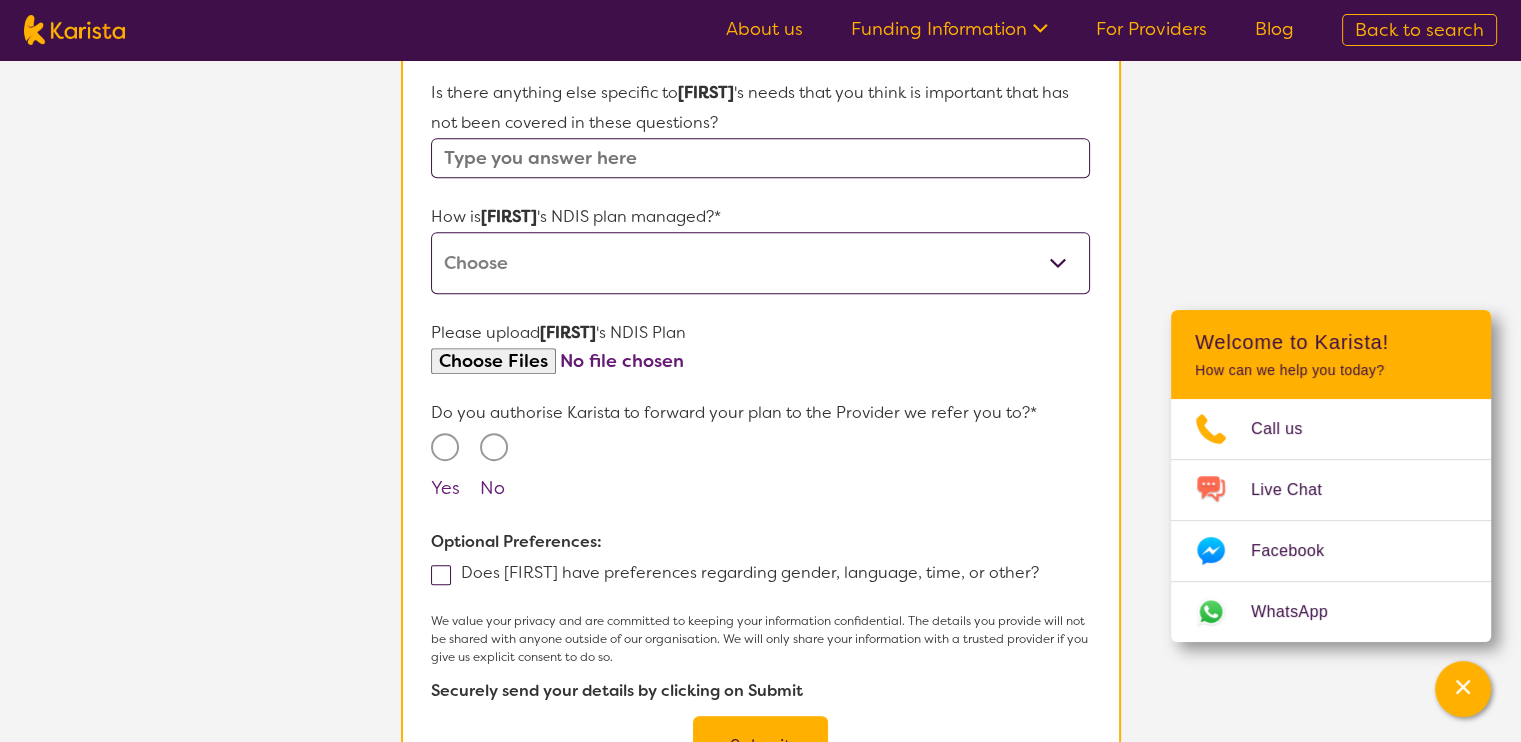 click on "Yes" at bounding box center (445, 447) 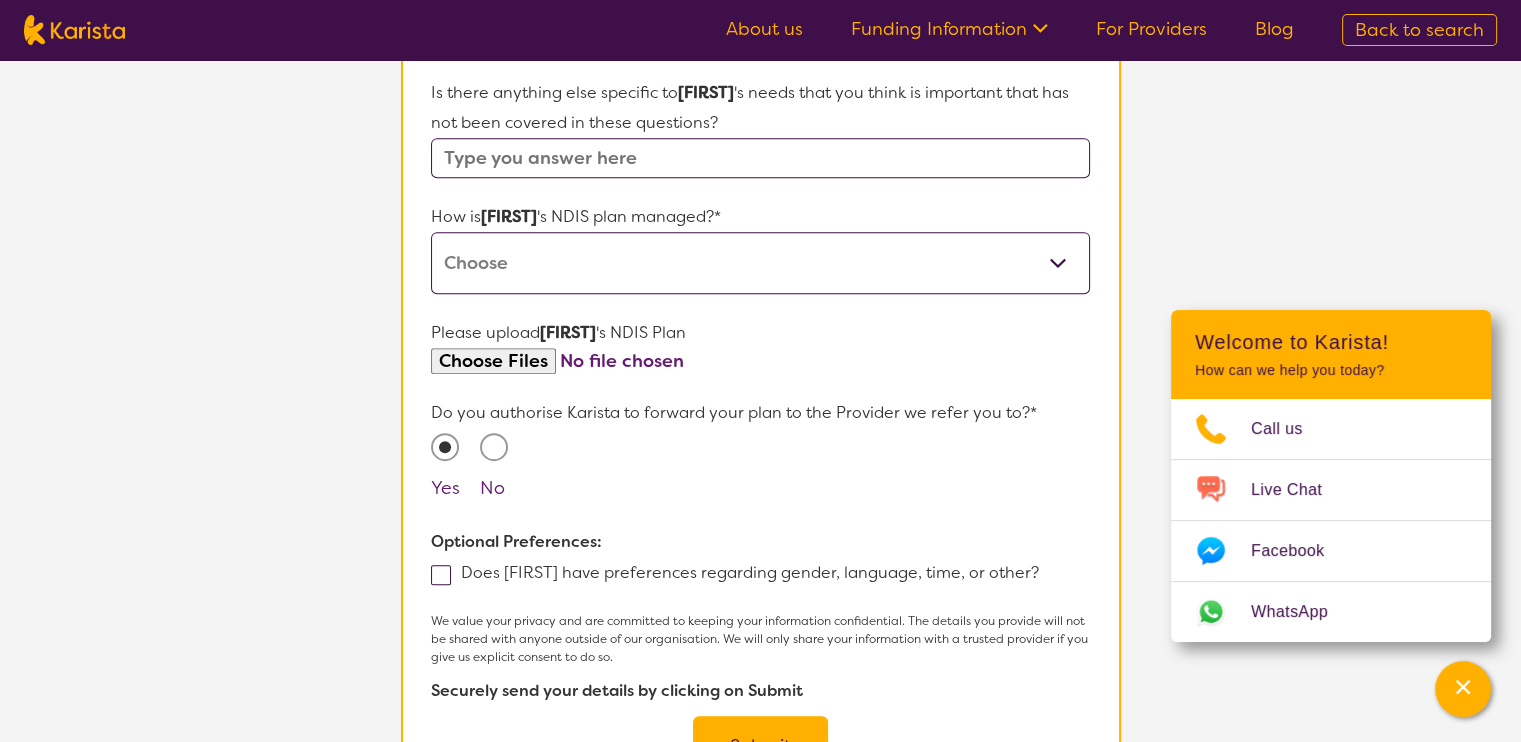 click on "Self-managed NDIS plan Managed by a registered plan management provider (not the NDIA) Agency-managed (by the NDIA) I'm not sure" at bounding box center [760, 263] 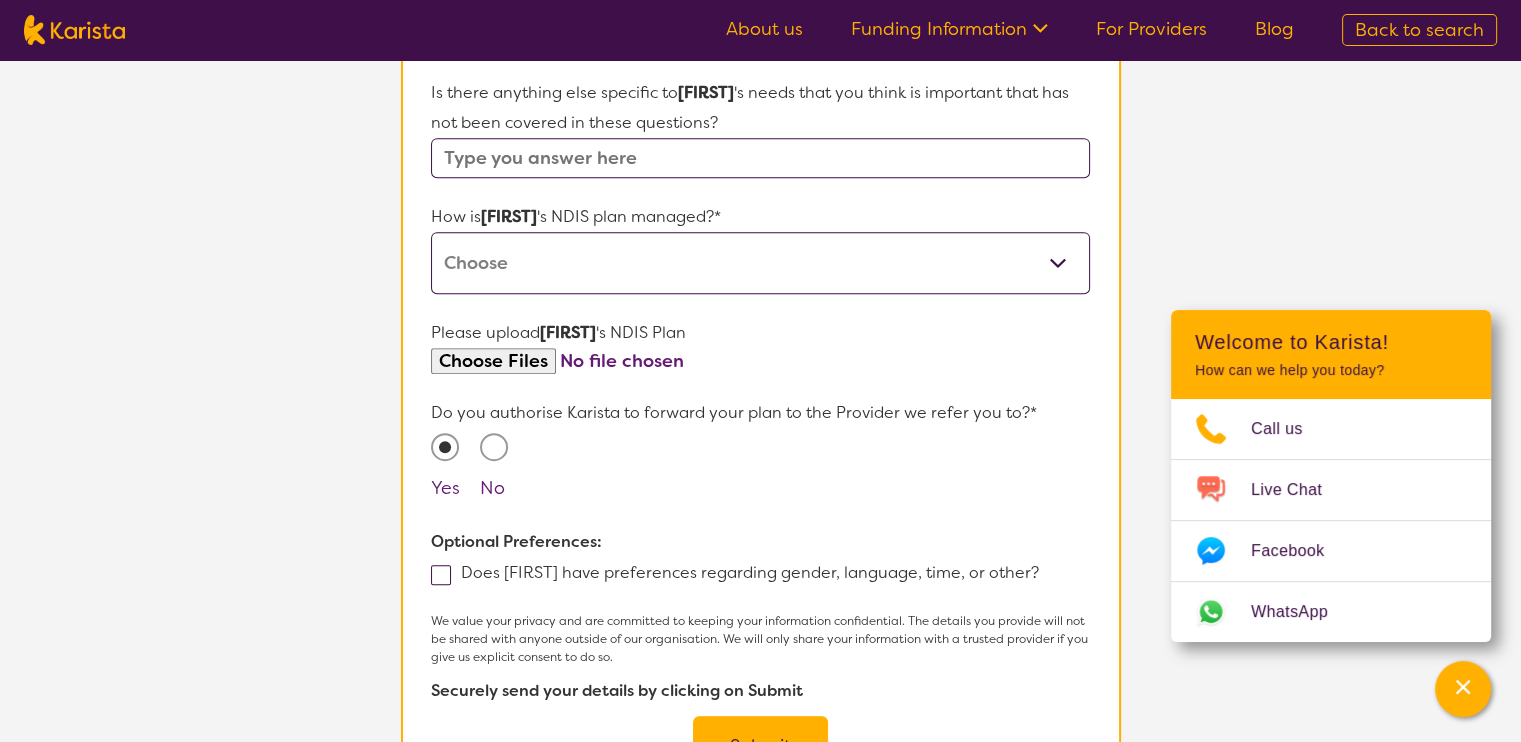 select on "Plan Managed" 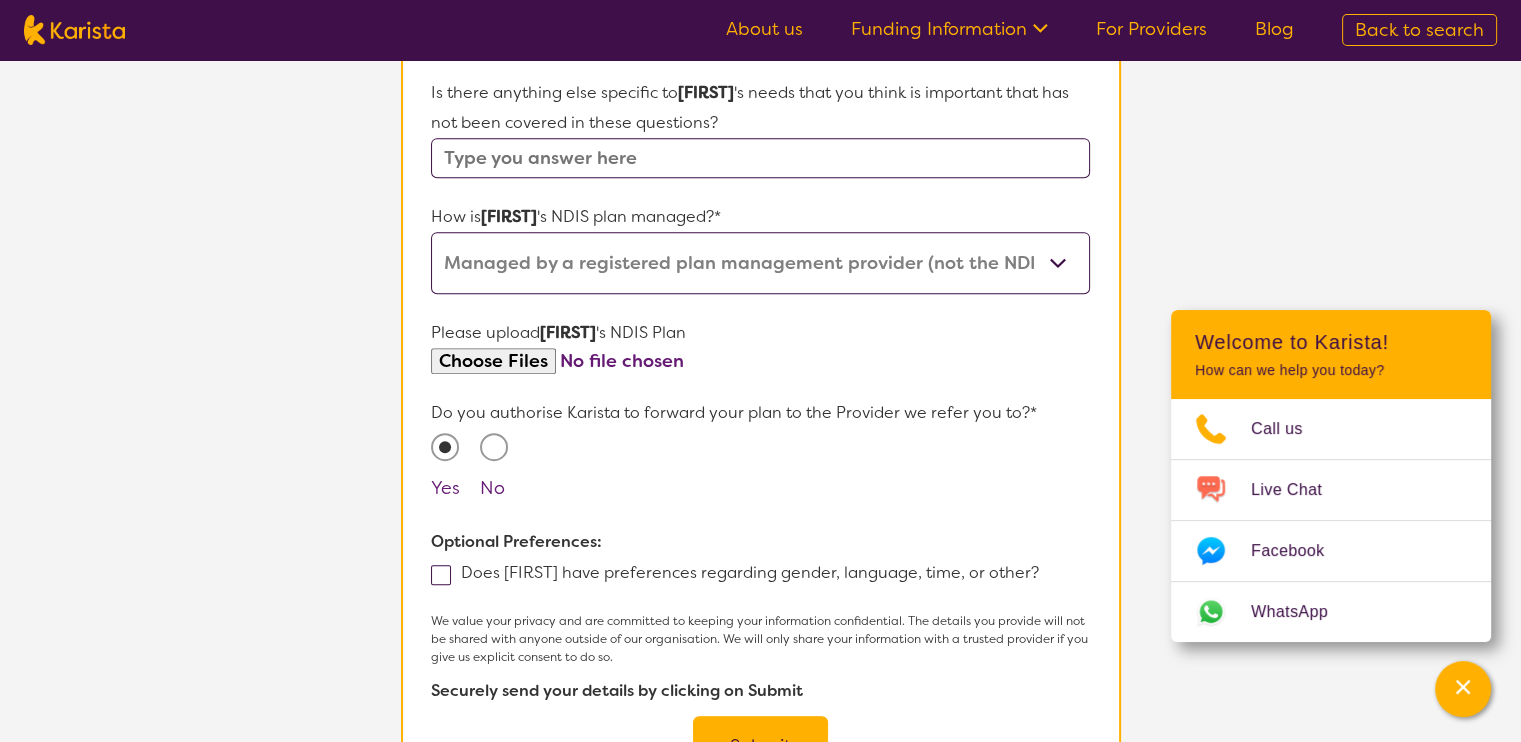 click on "Self-managed NDIS plan Managed by a registered plan management provider (not the NDIA) Agency-managed (by the NDIA) I'm not sure" at bounding box center (760, 263) 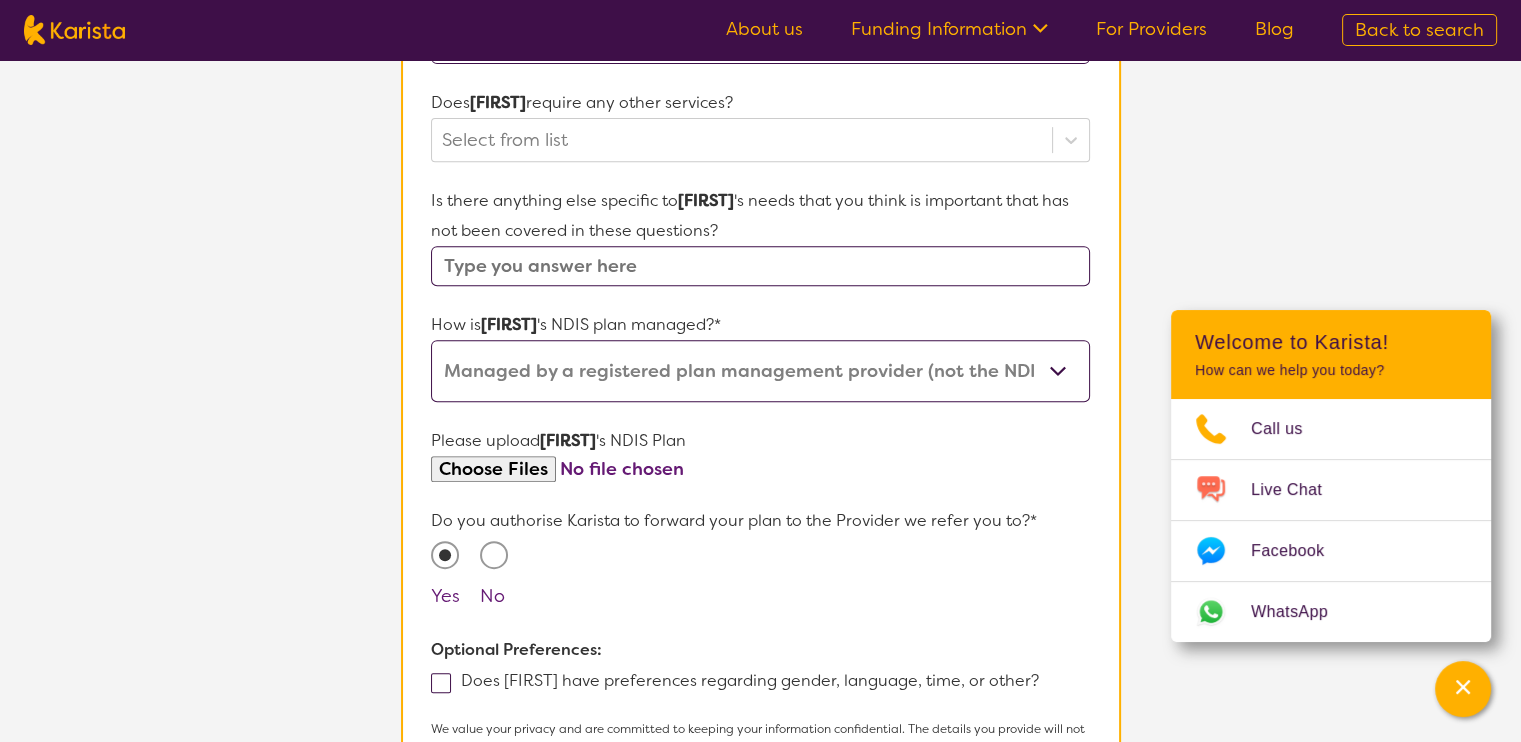 scroll, scrollTop: 842, scrollLeft: 0, axis: vertical 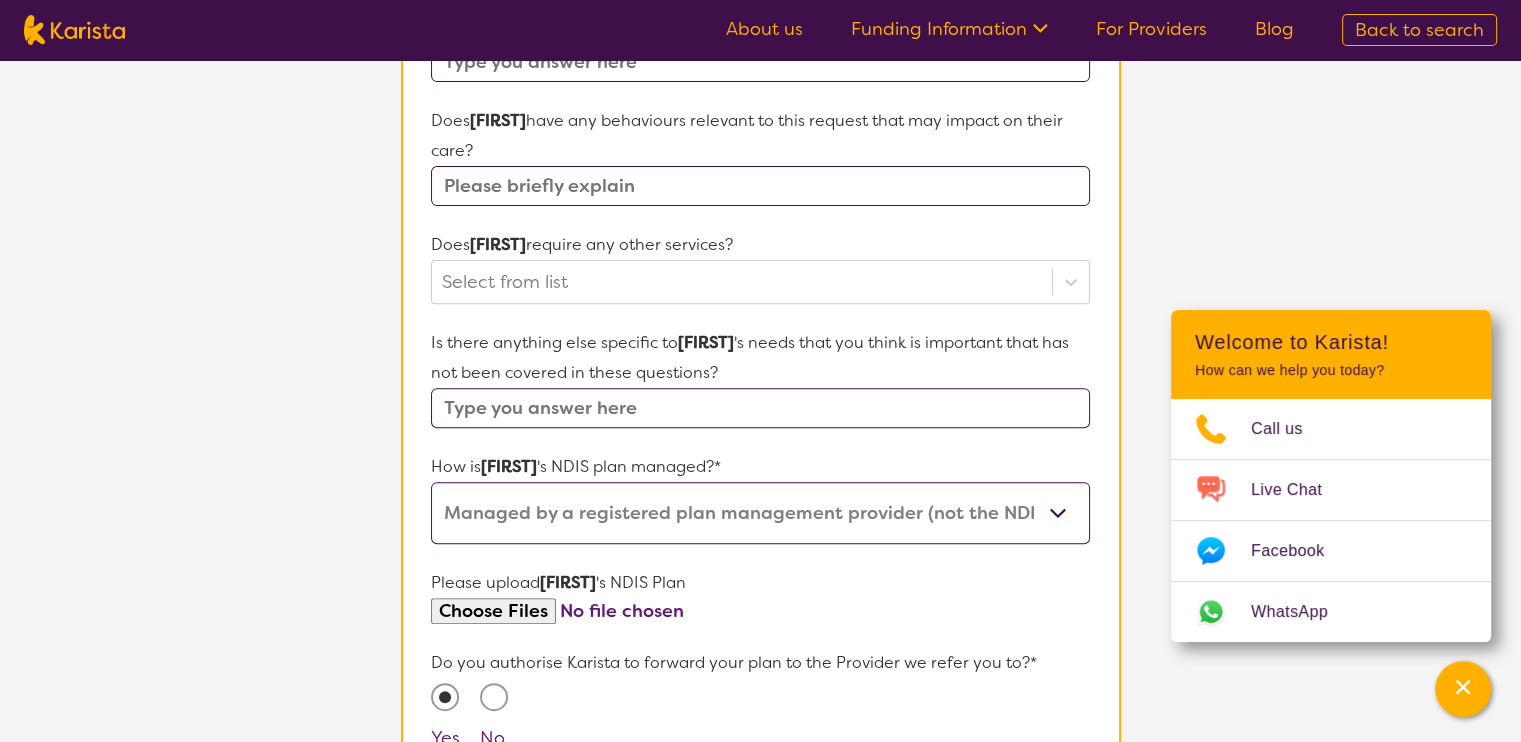 click at bounding box center (760, 186) 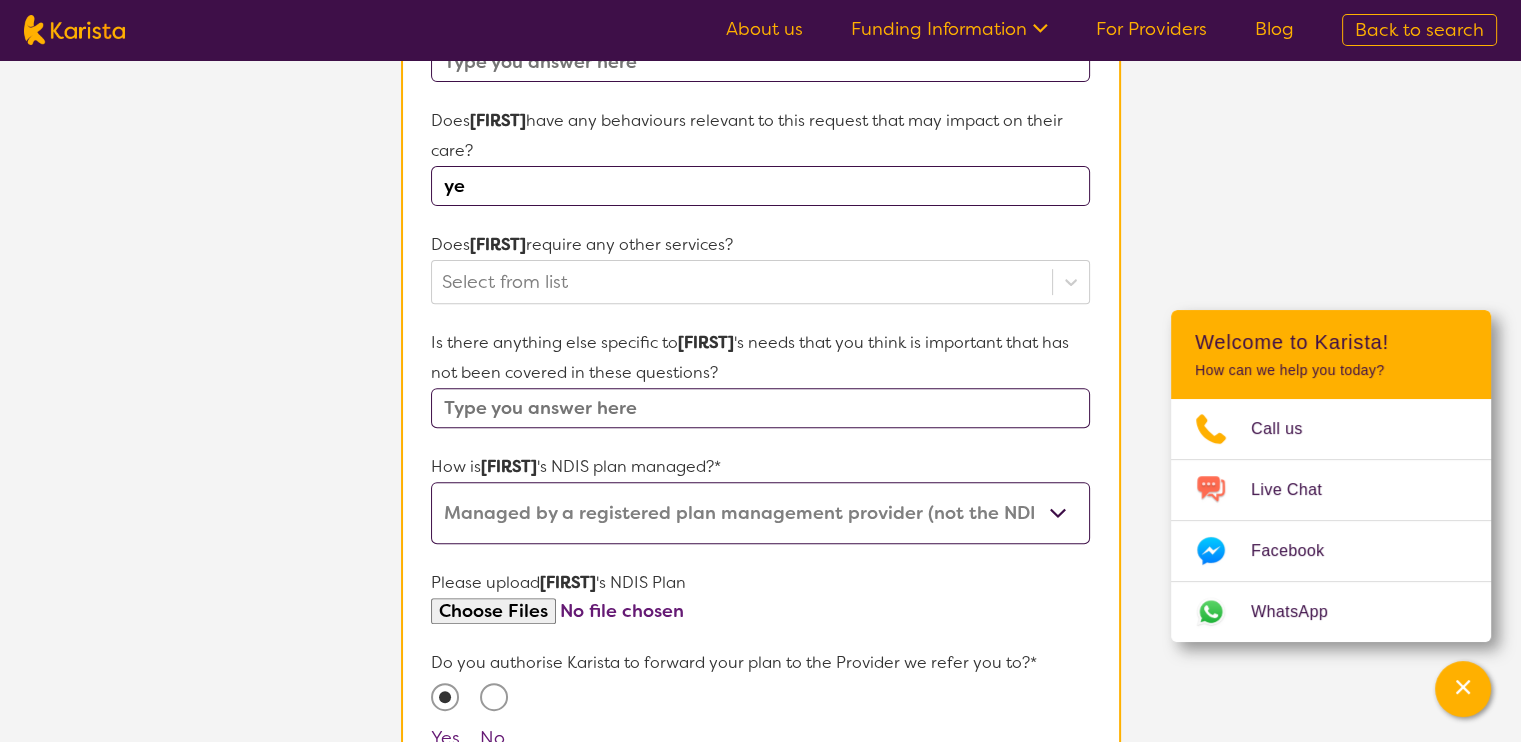type on "y" 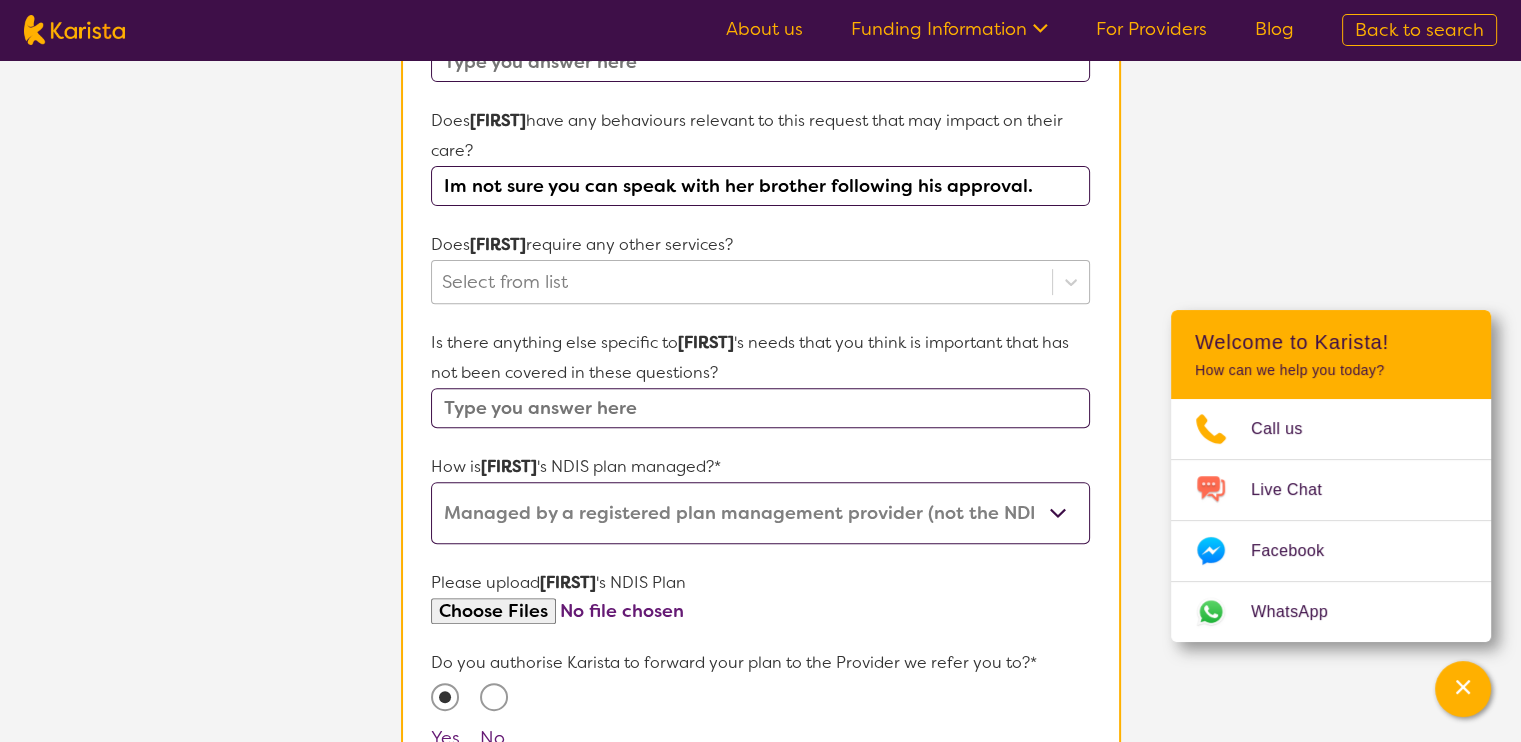 type on "Im not sure you can speak with her brother following his approval." 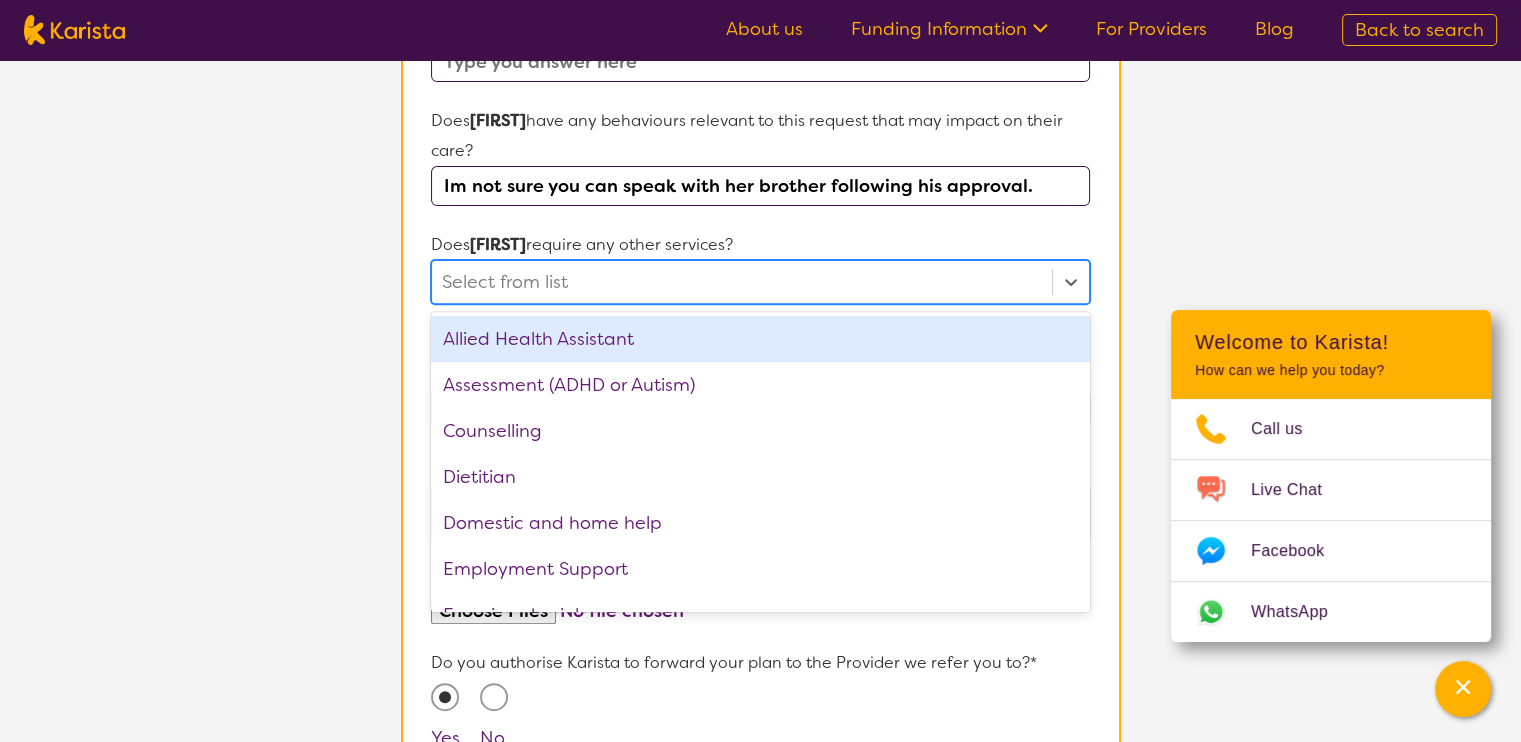 click at bounding box center (741, 282) 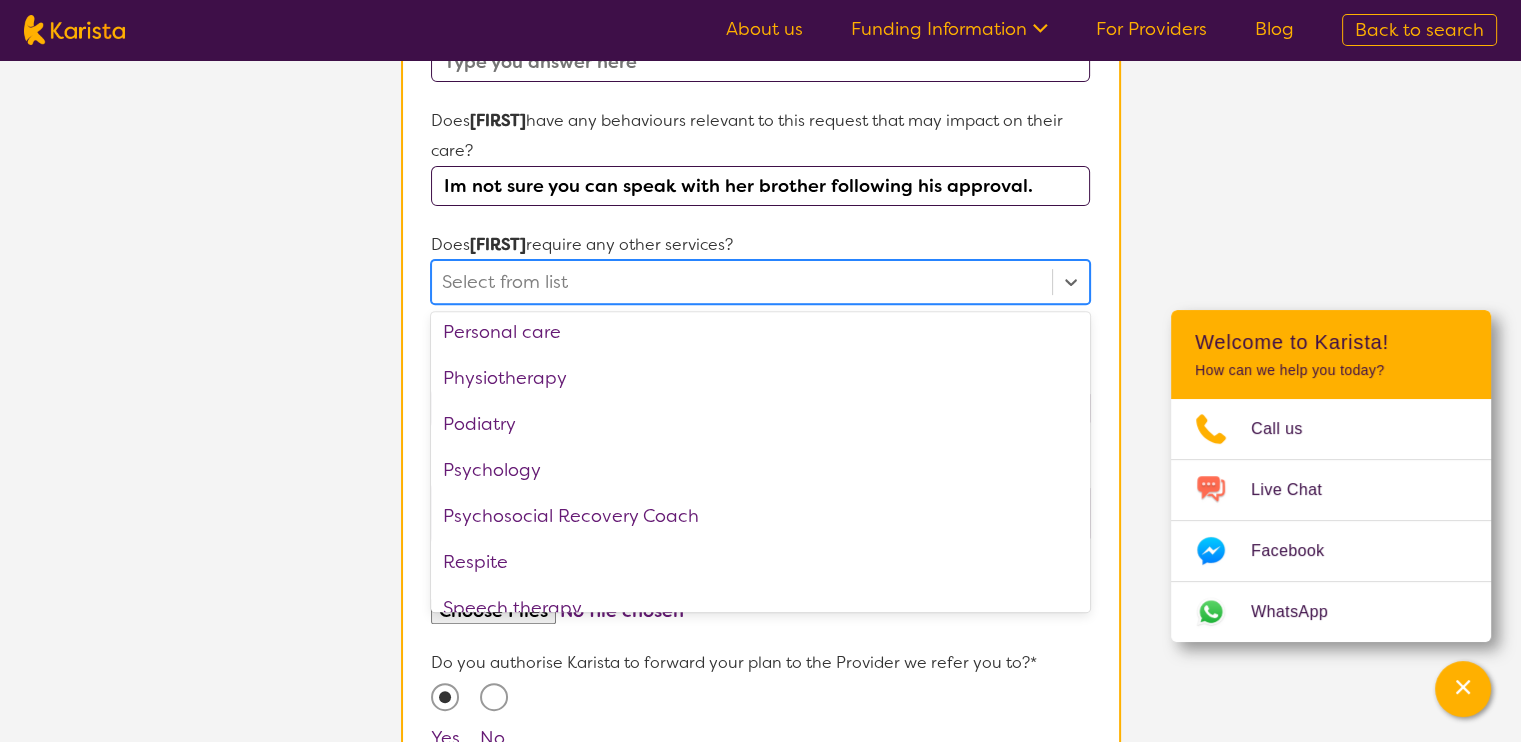 scroll, scrollTop: 674, scrollLeft: 0, axis: vertical 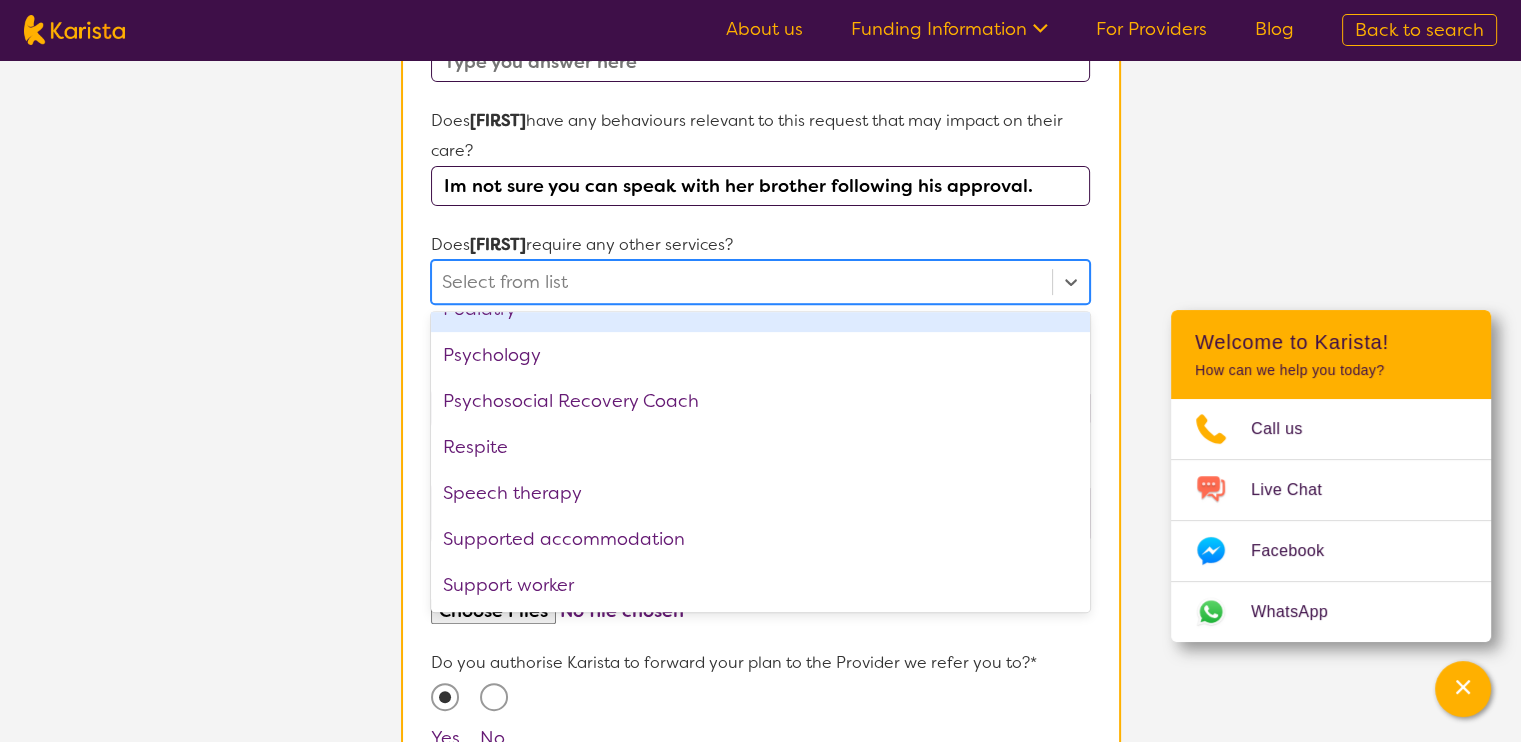 click at bounding box center (741, 282) 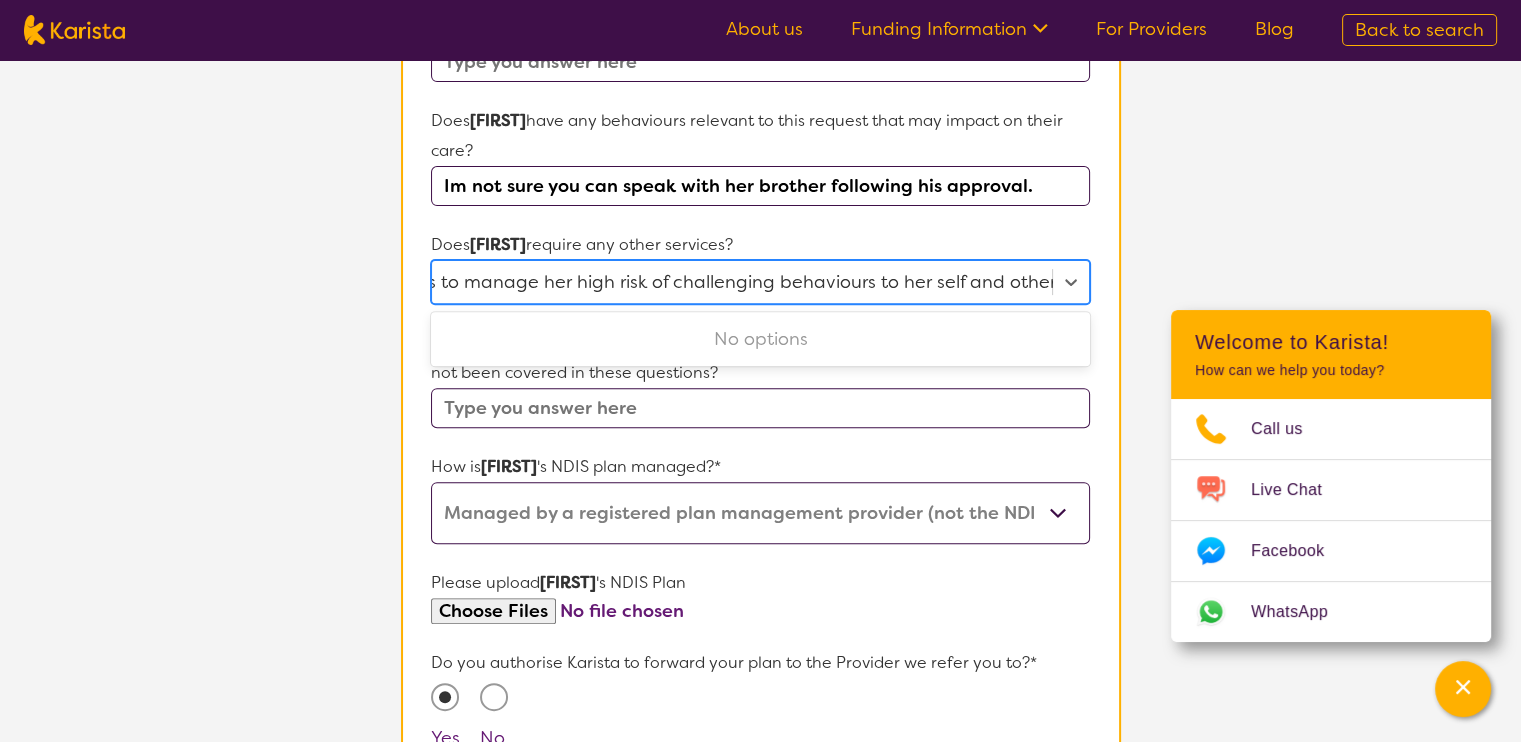 scroll, scrollTop: 0, scrollLeft: 411, axis: horizontal 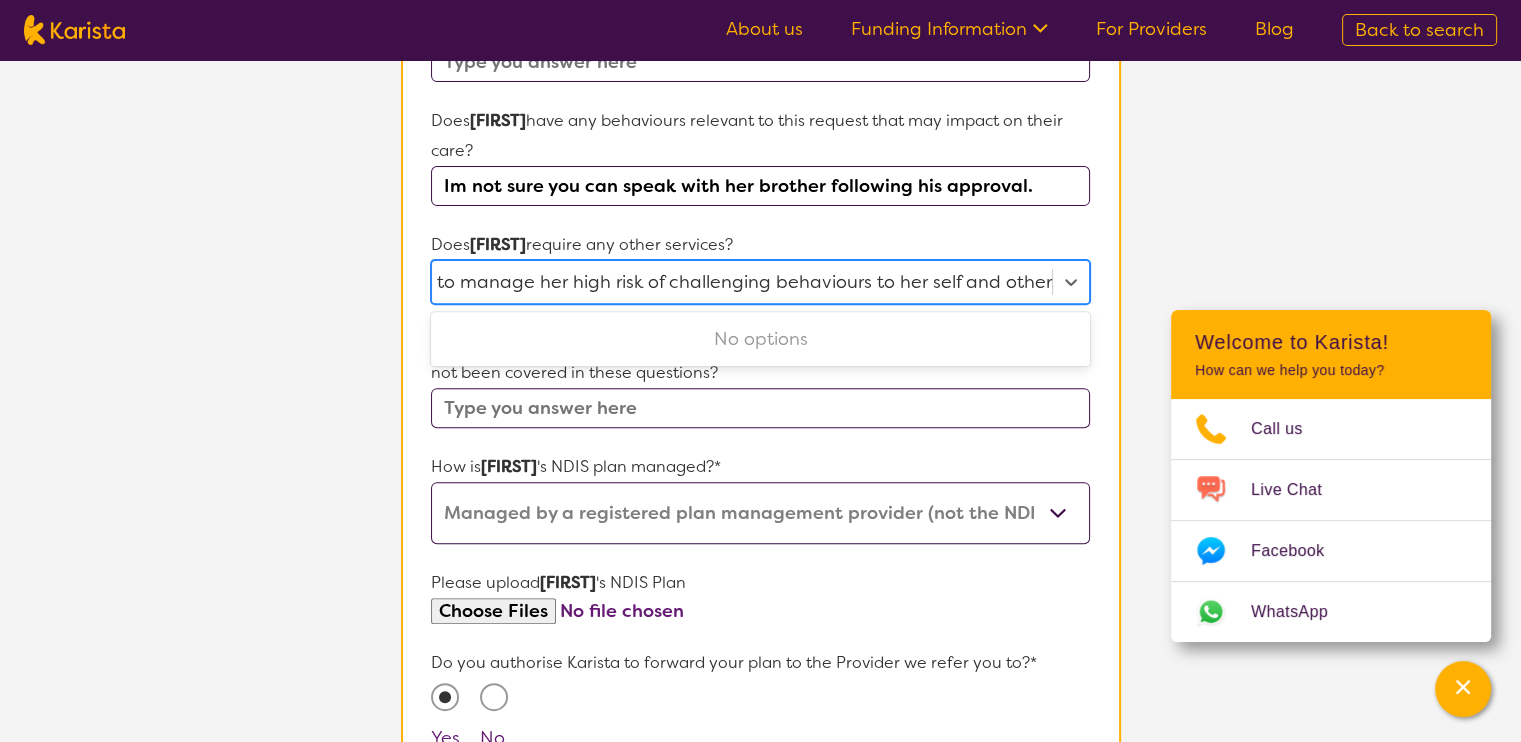 type on "She would like to develop and learn strategies to manage her high risk of challenging behaviours to her self and others" 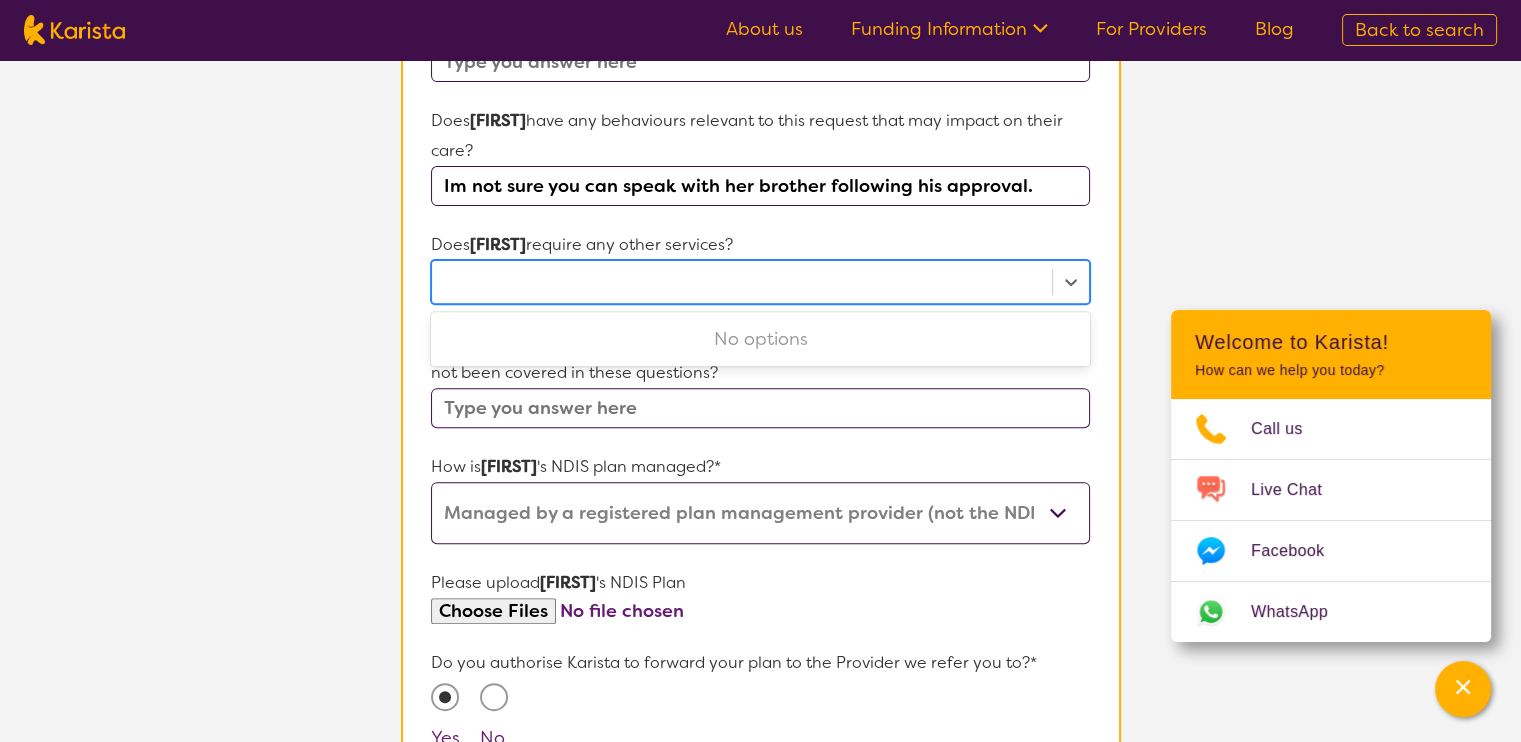 scroll, scrollTop: 0, scrollLeft: 0, axis: both 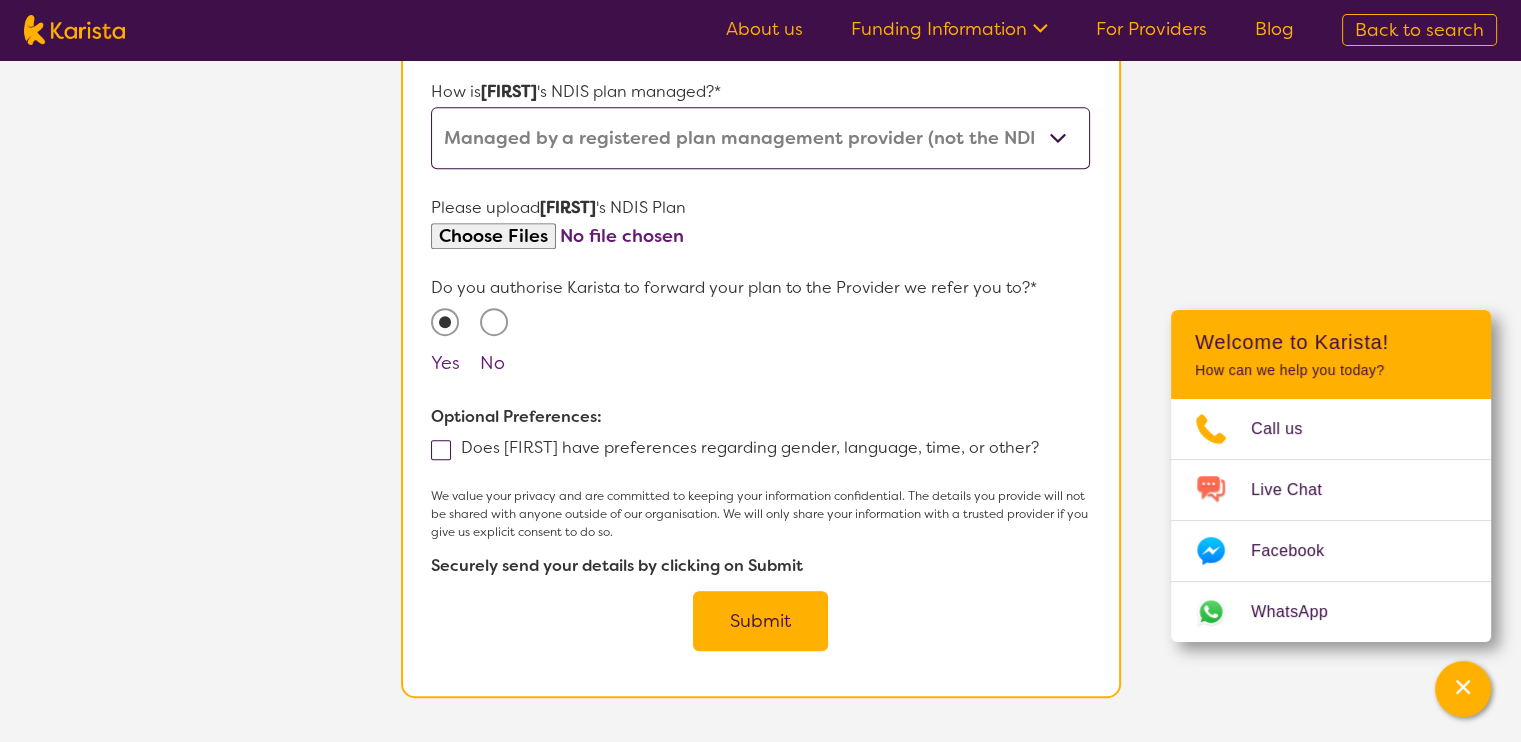 click on "Submit" at bounding box center [760, 621] 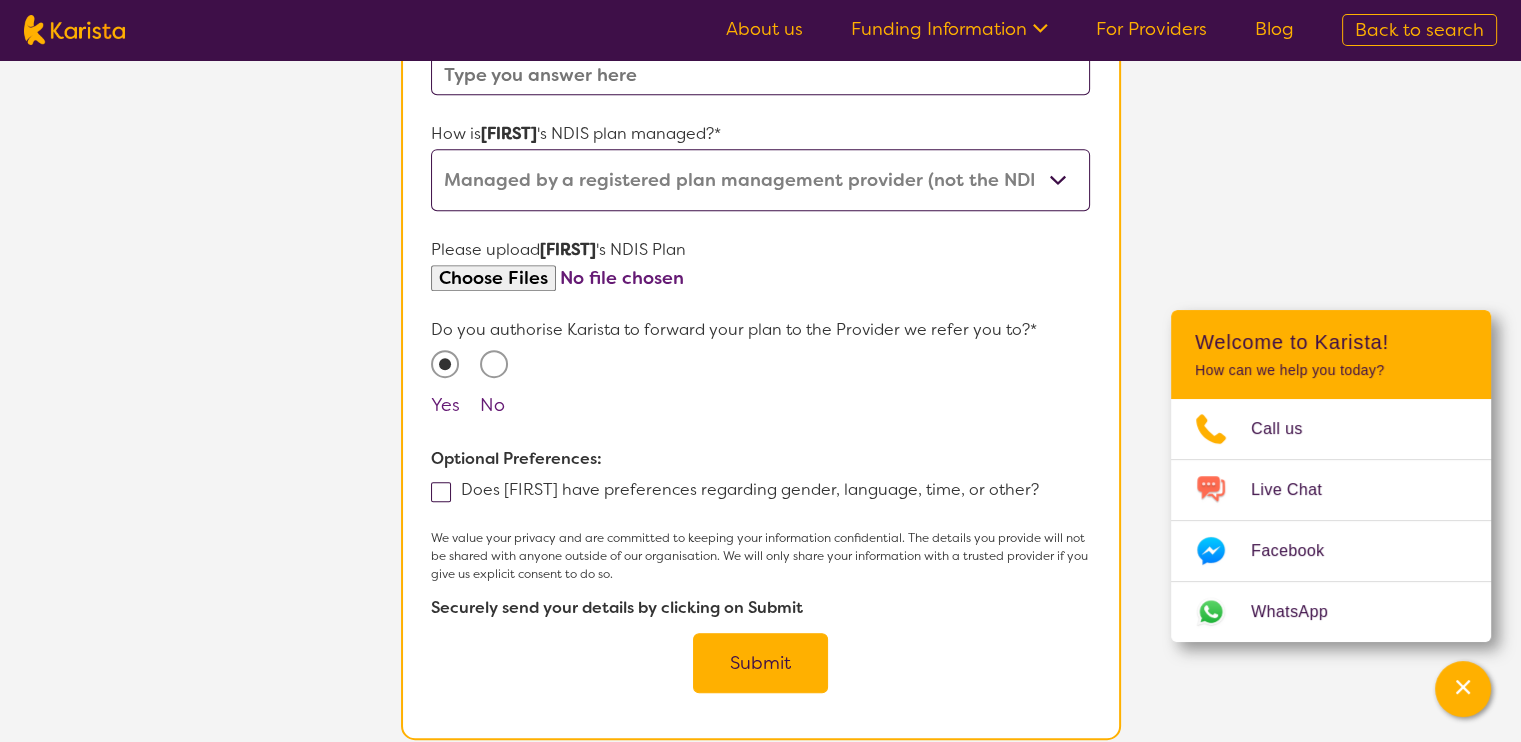 scroll, scrollTop: 530, scrollLeft: 0, axis: vertical 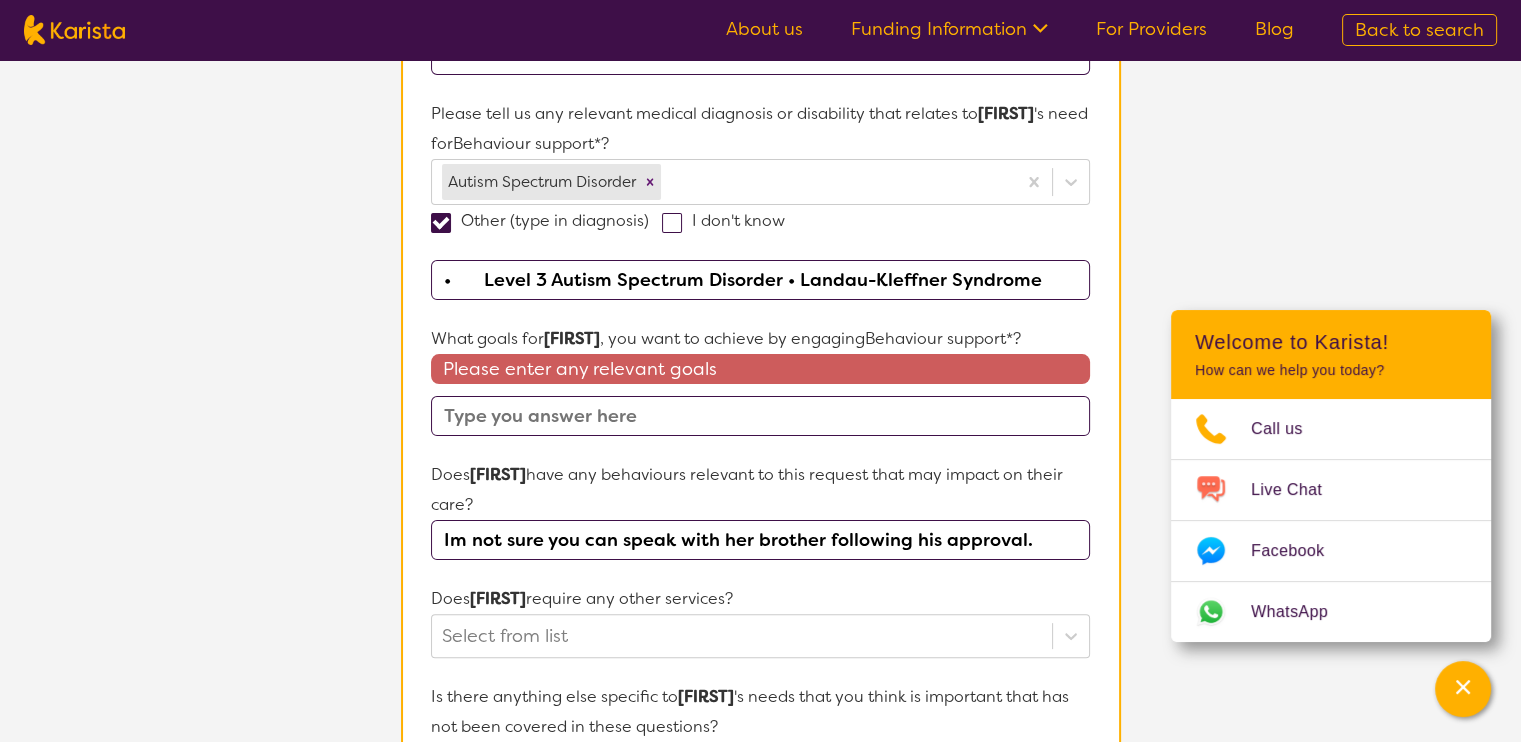 click at bounding box center (760, 416) 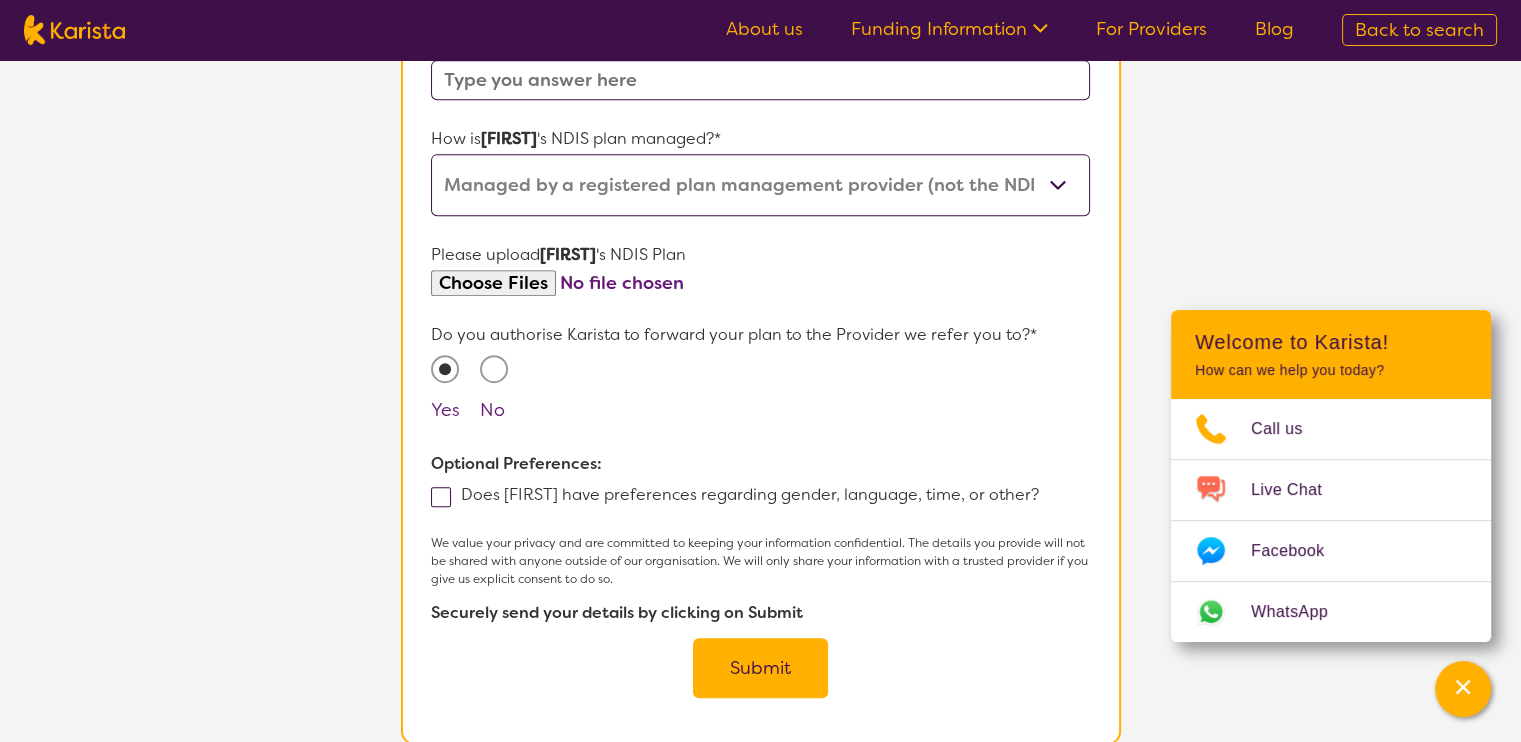 scroll, scrollTop: 1280, scrollLeft: 0, axis: vertical 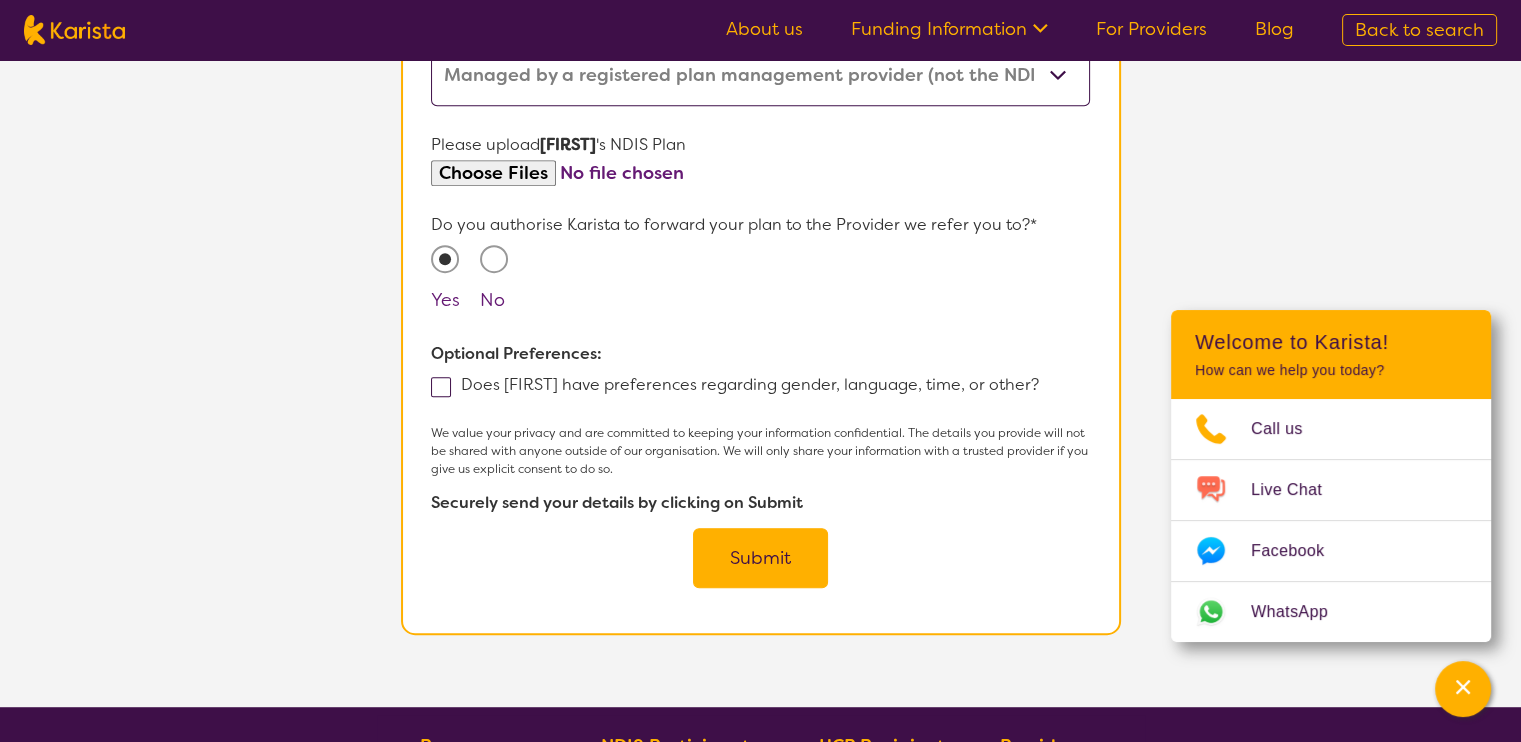 type on "work towards increasing positive behaviour" 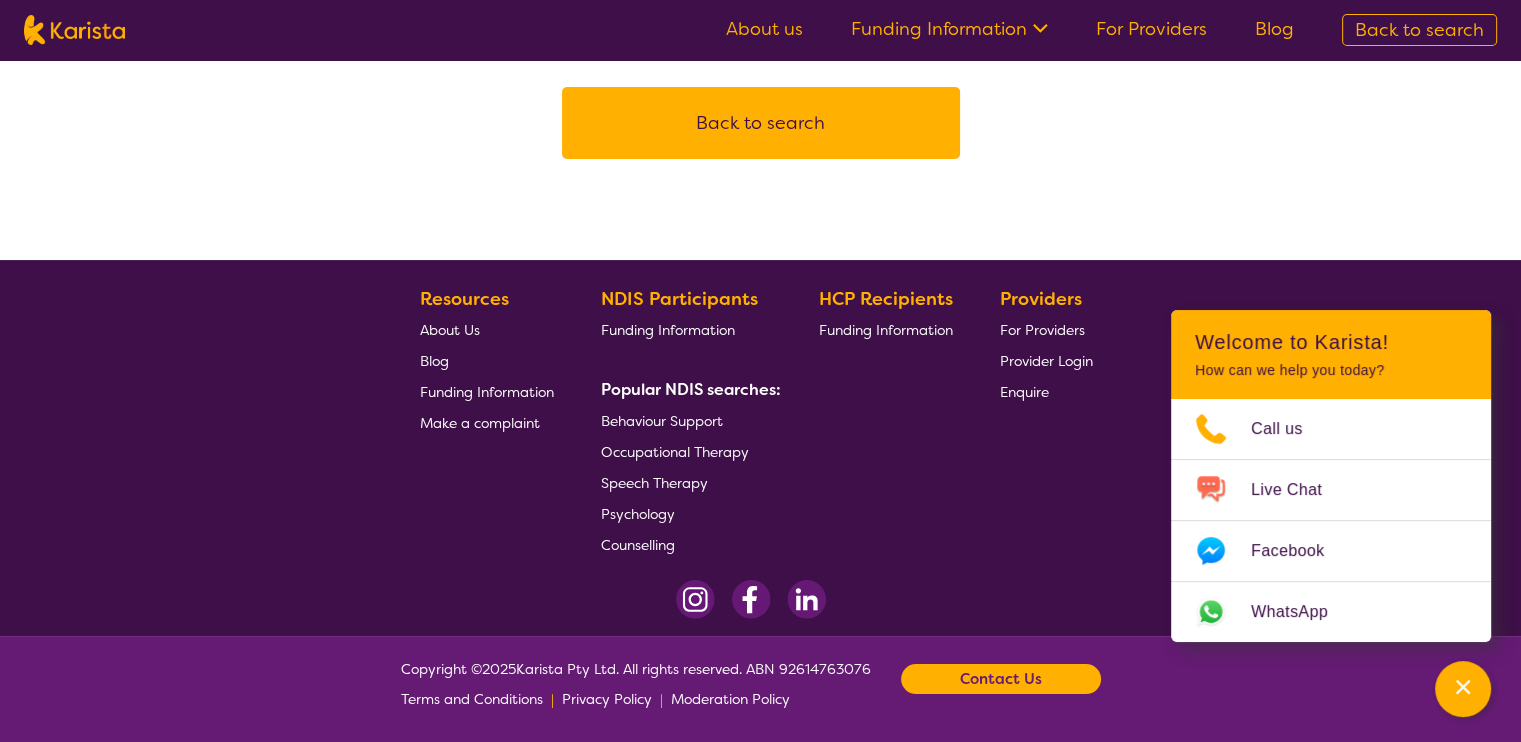 scroll, scrollTop: 0, scrollLeft: 0, axis: both 